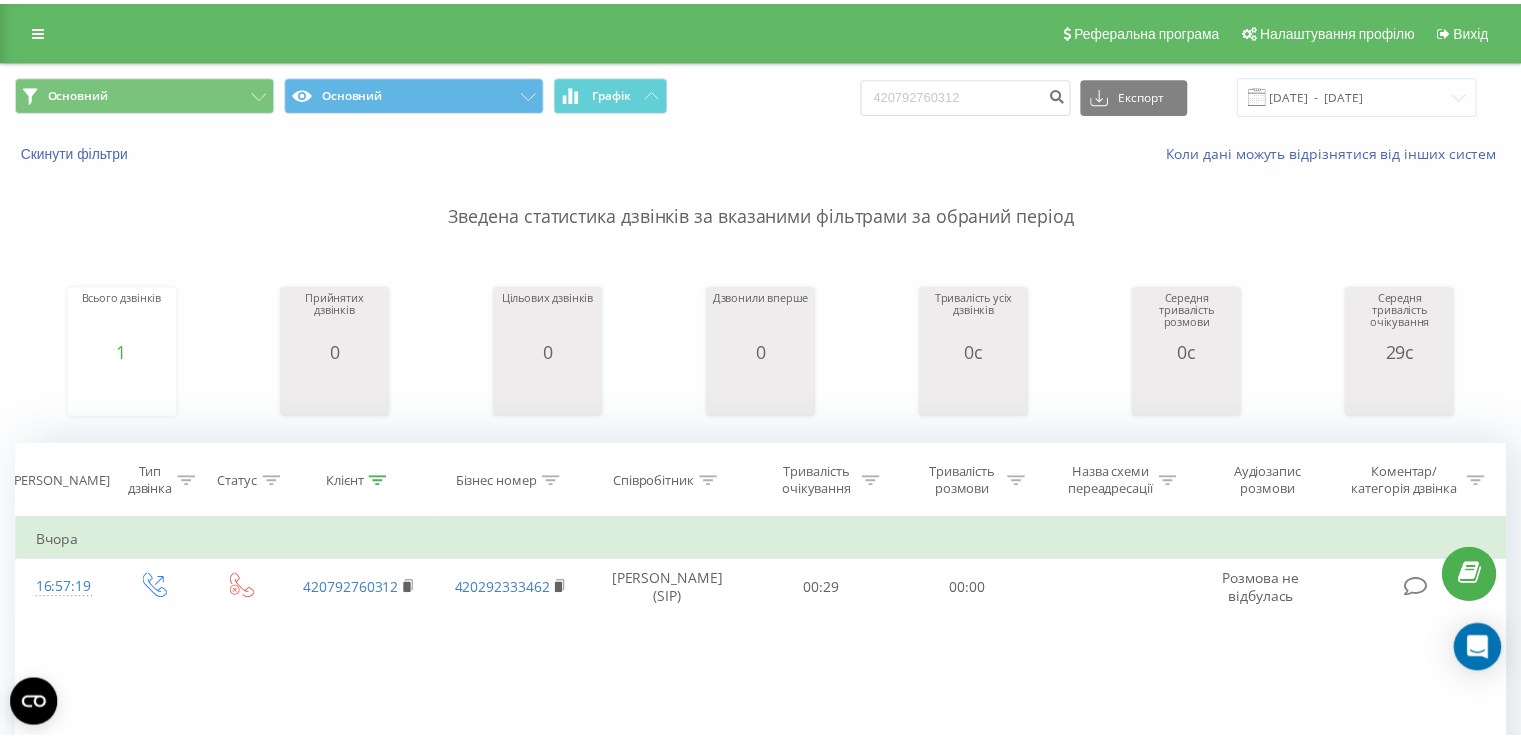 scroll, scrollTop: 0, scrollLeft: 0, axis: both 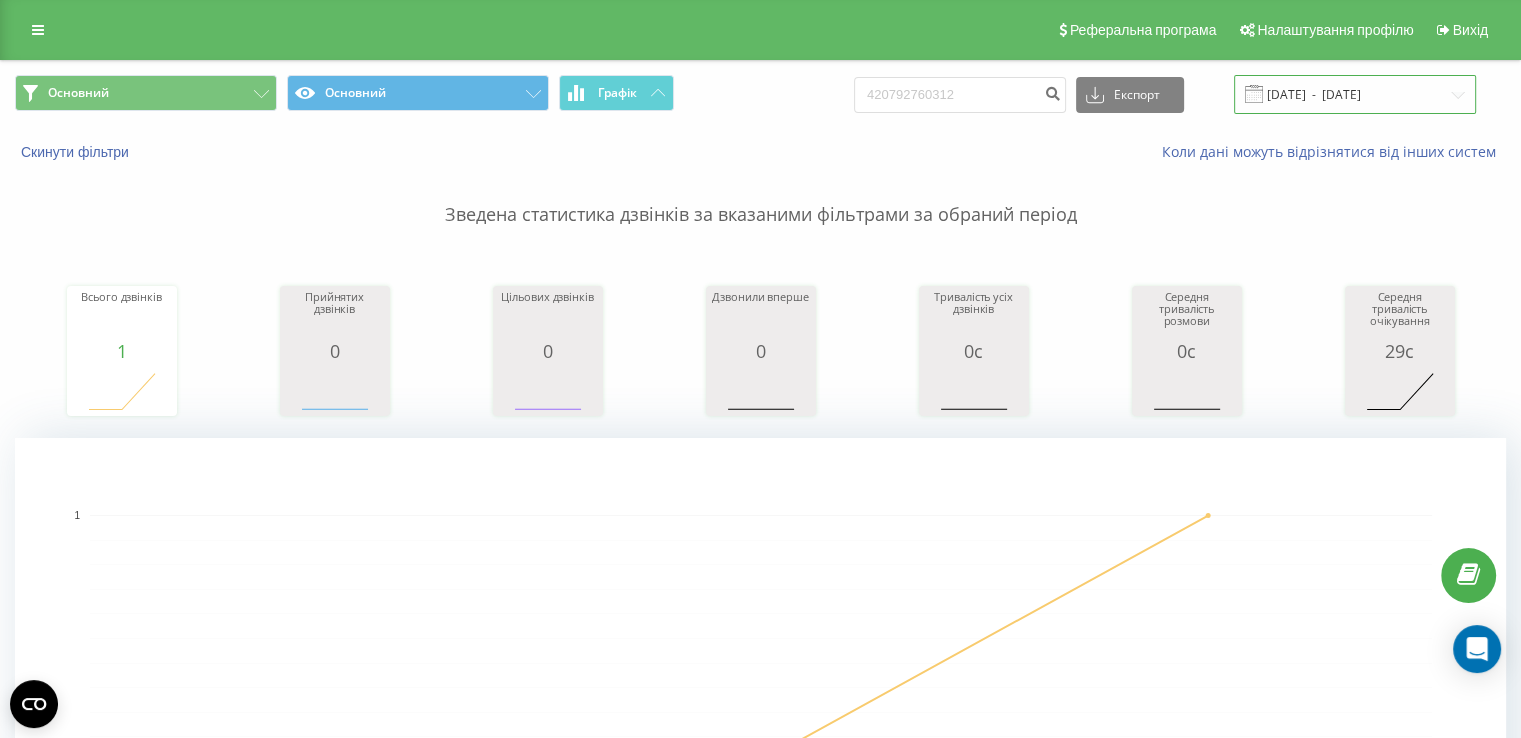 click on "16.07.2025  -  18.07.2025" at bounding box center [1355, 94] 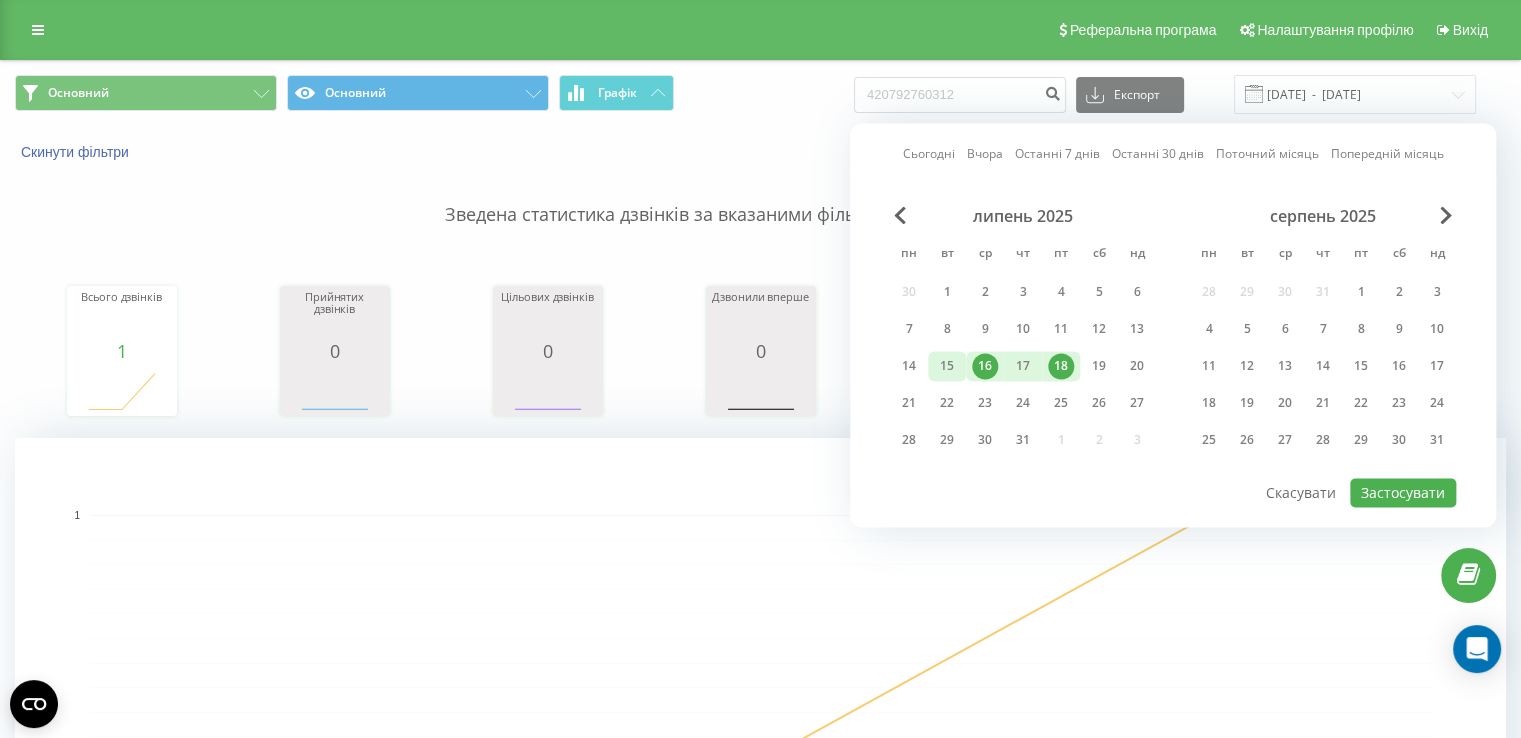drag, startPoint x: 946, startPoint y: 356, endPoint x: 1024, endPoint y: 363, distance: 78.31347 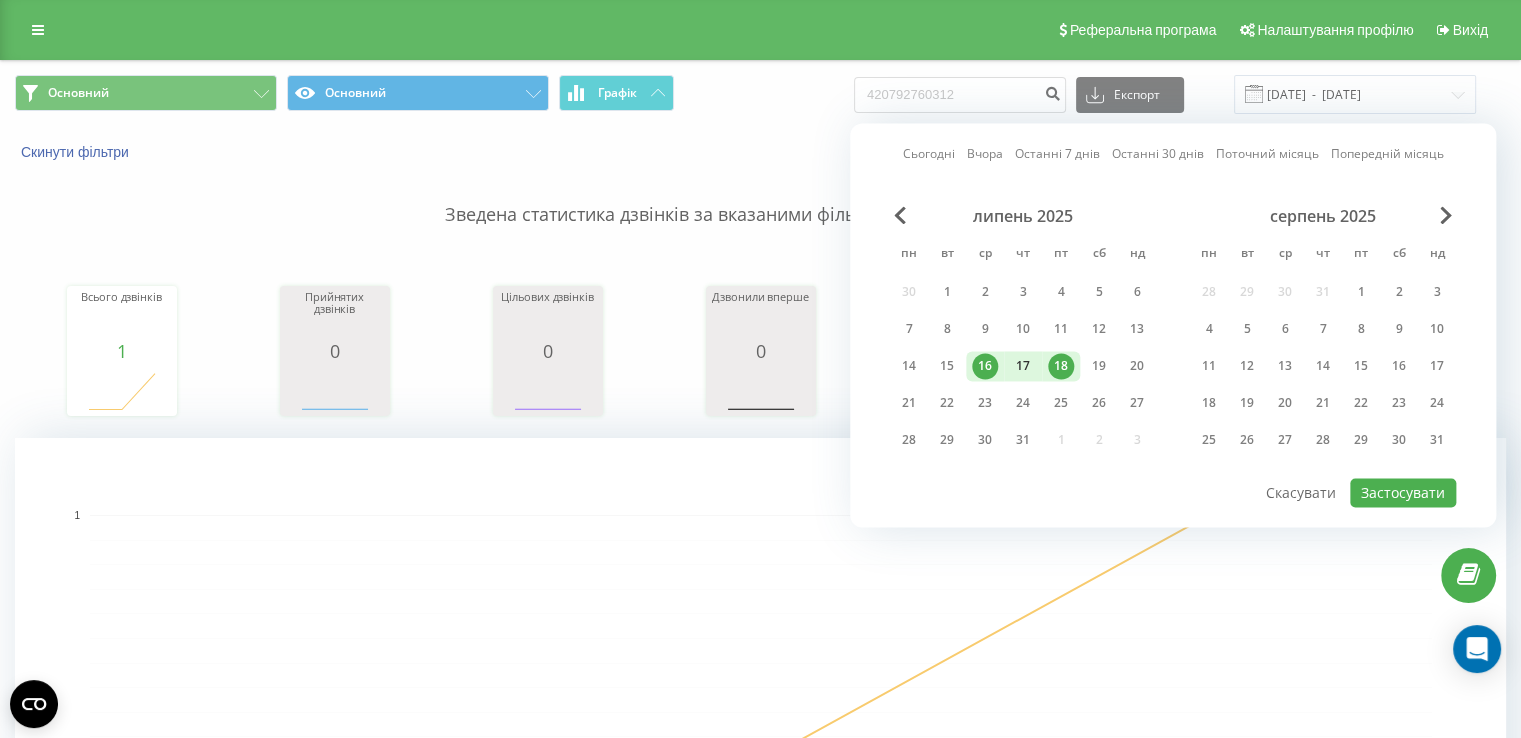 click on "15" at bounding box center (947, 366) 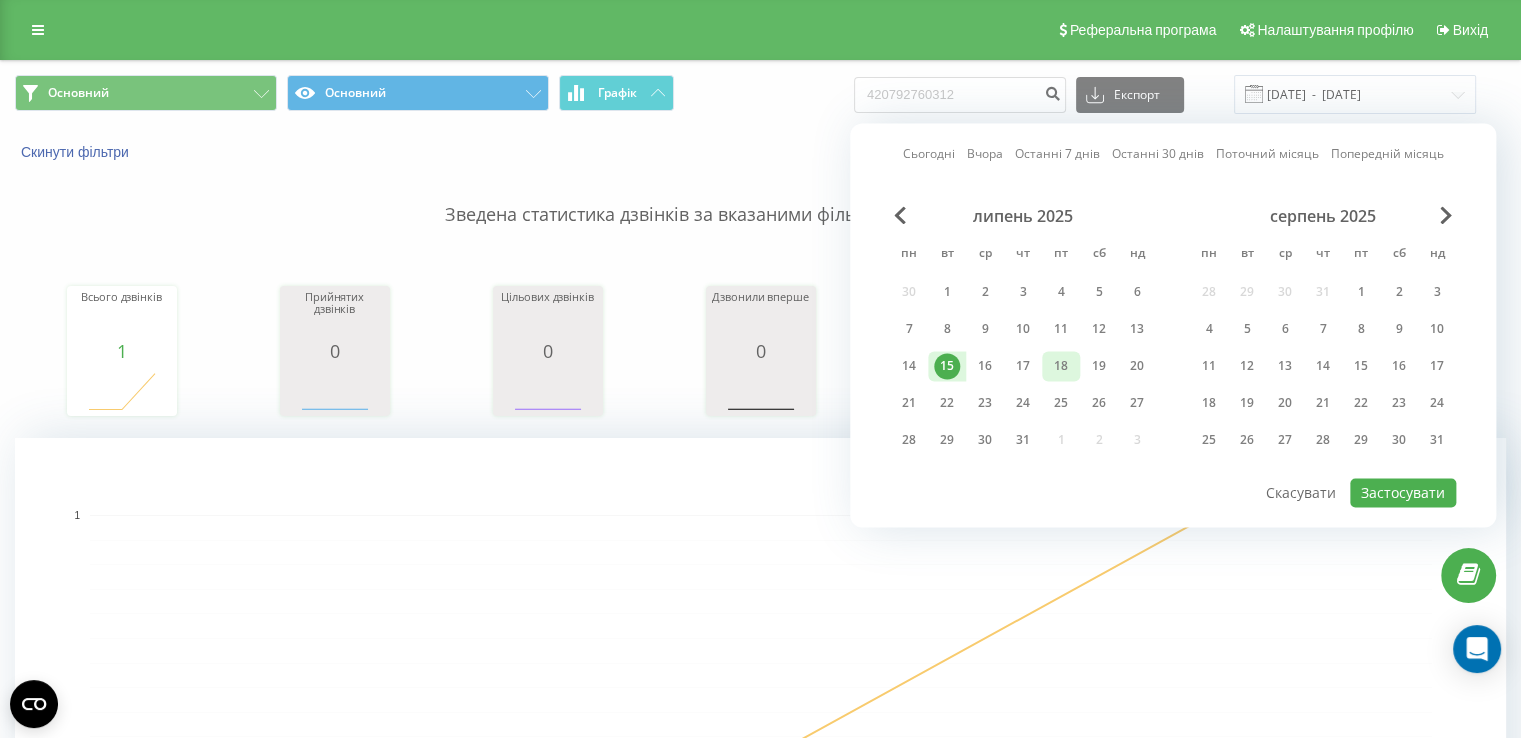 click on "18" at bounding box center (1061, 366) 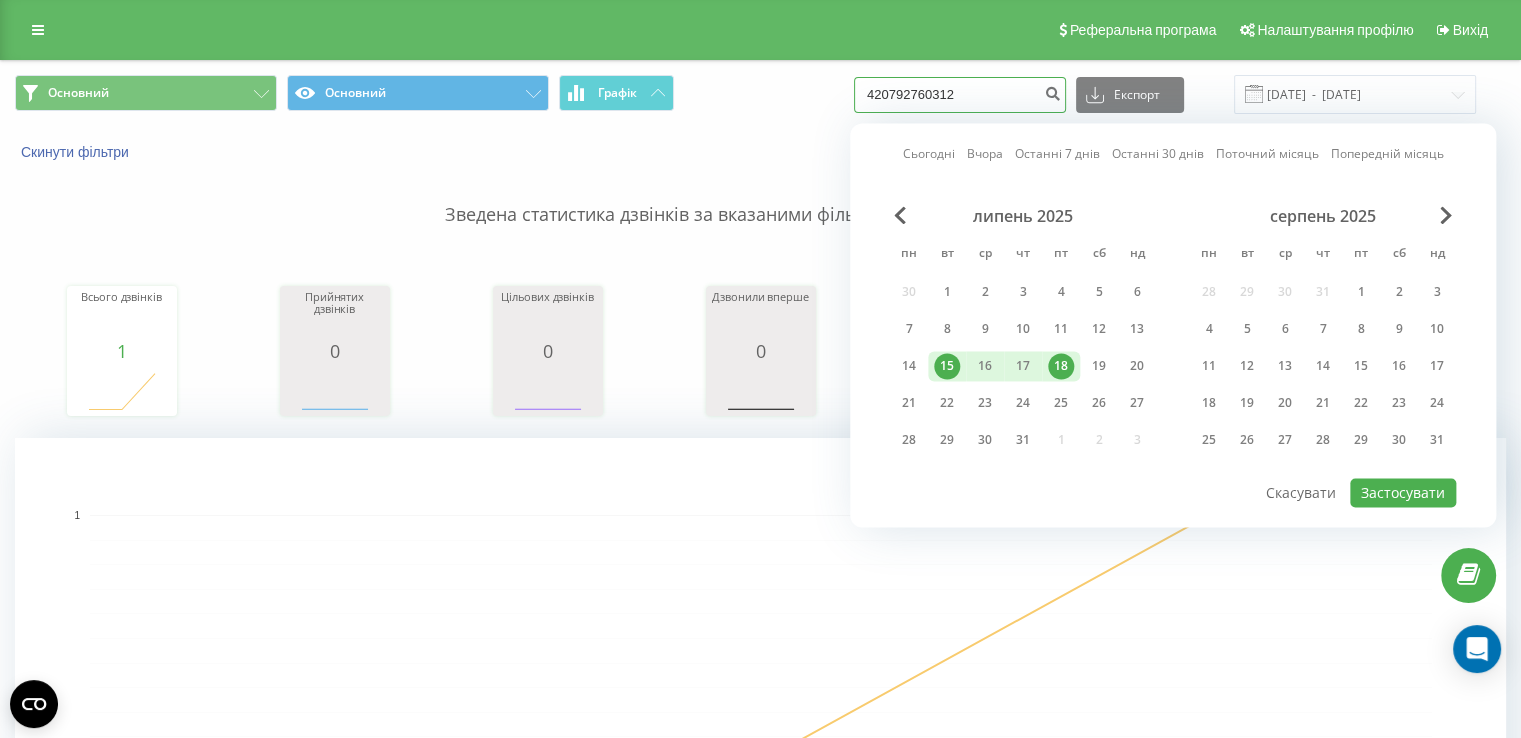 click on "420792760312" at bounding box center (960, 95) 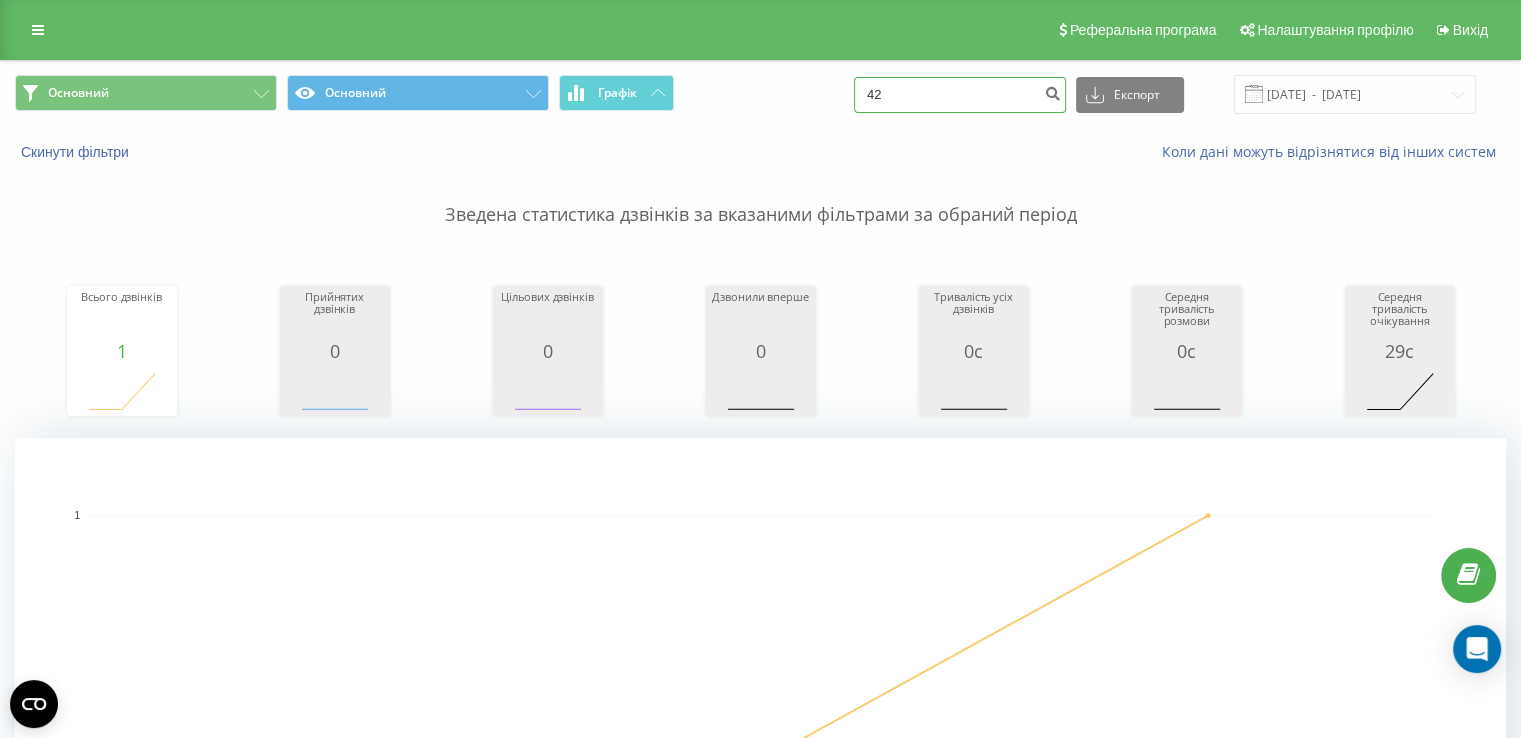 type on "4" 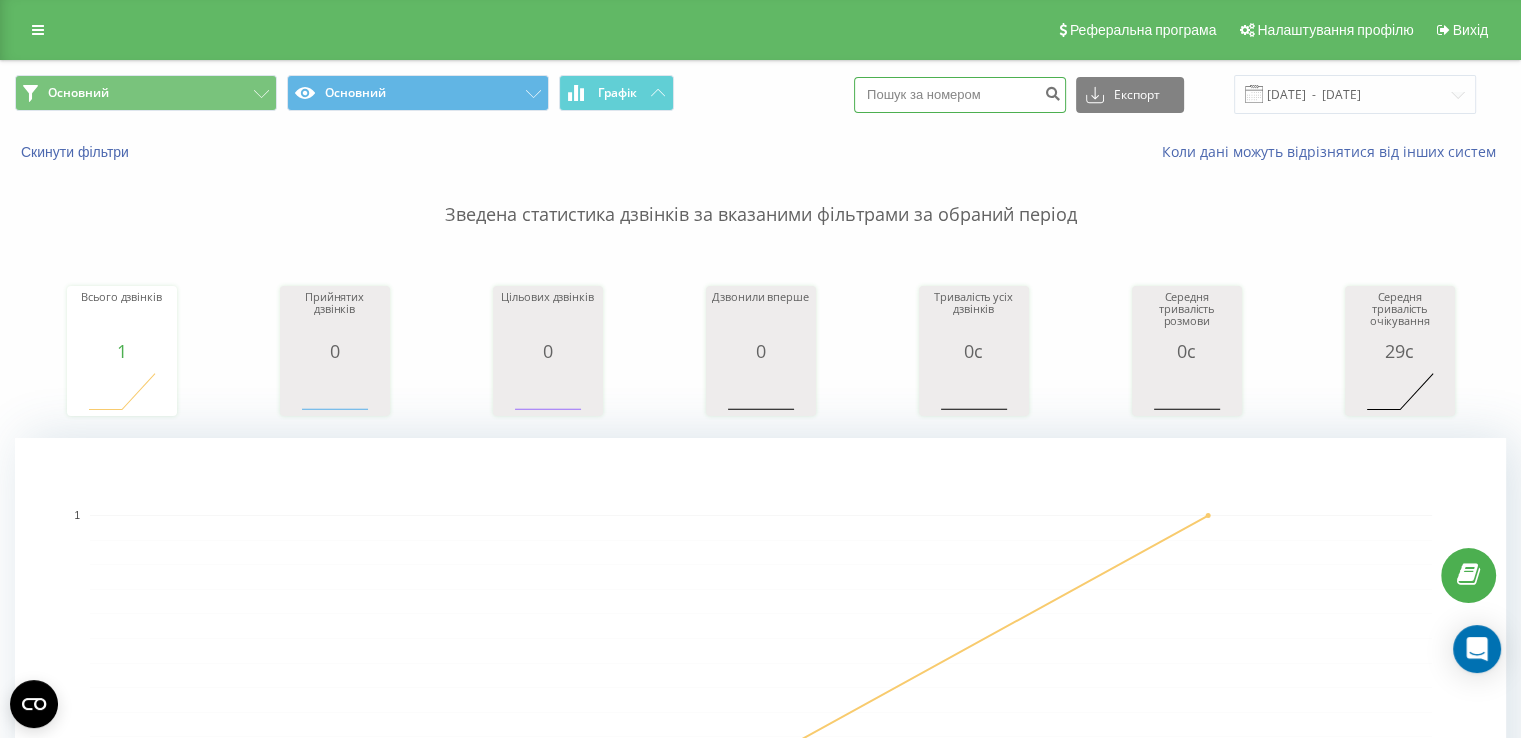 type 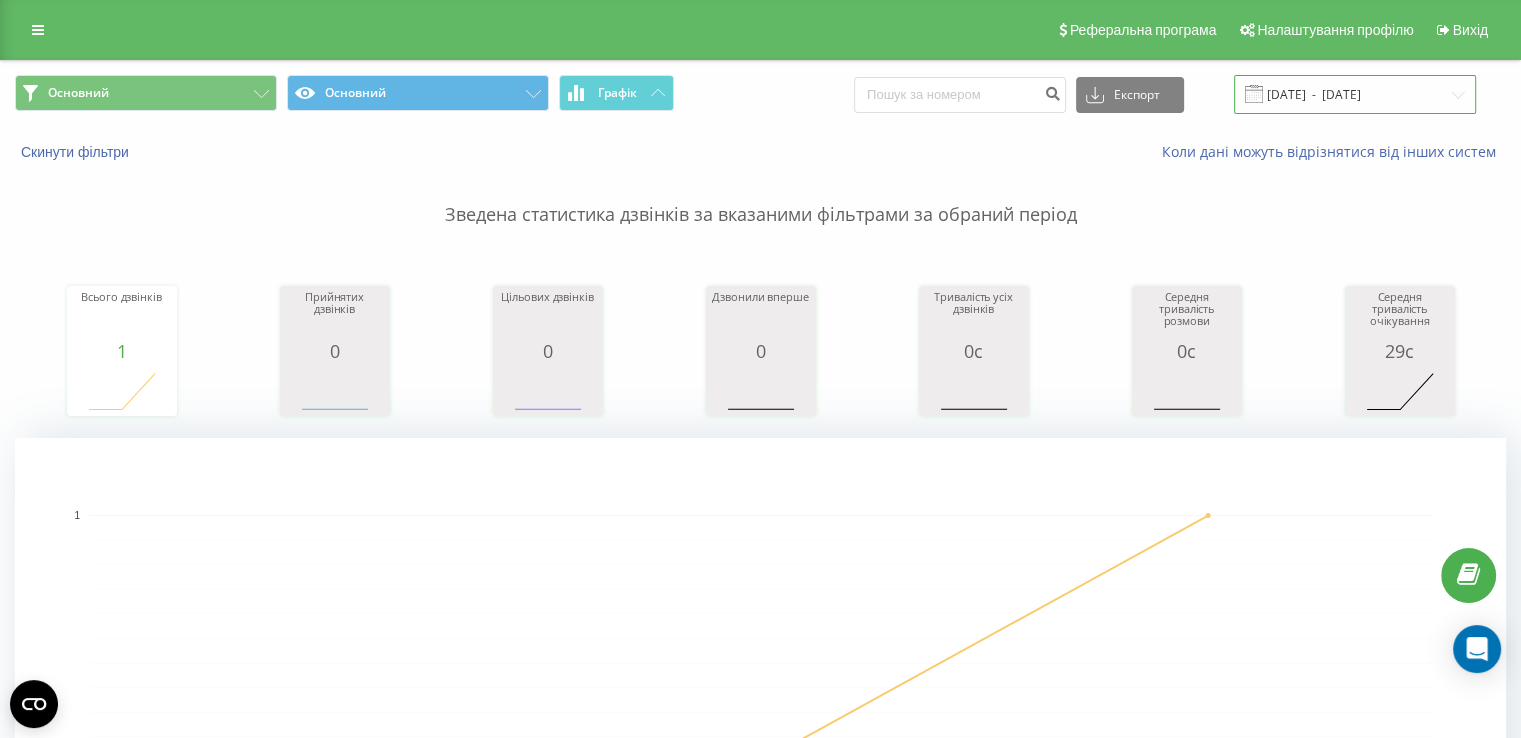 click on "16.07.2025  -  18.07.2025" at bounding box center [1355, 94] 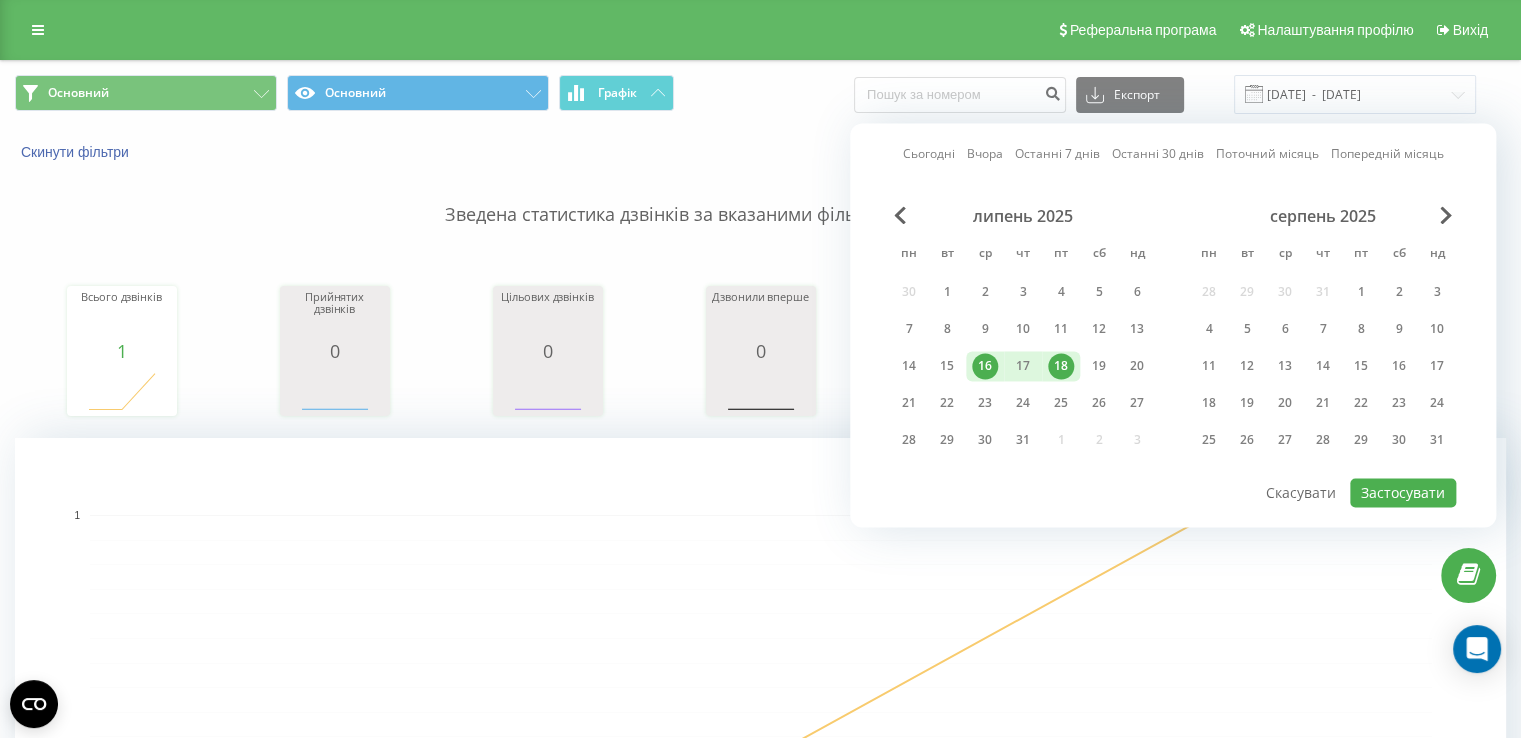 click on "16" at bounding box center (985, 366) 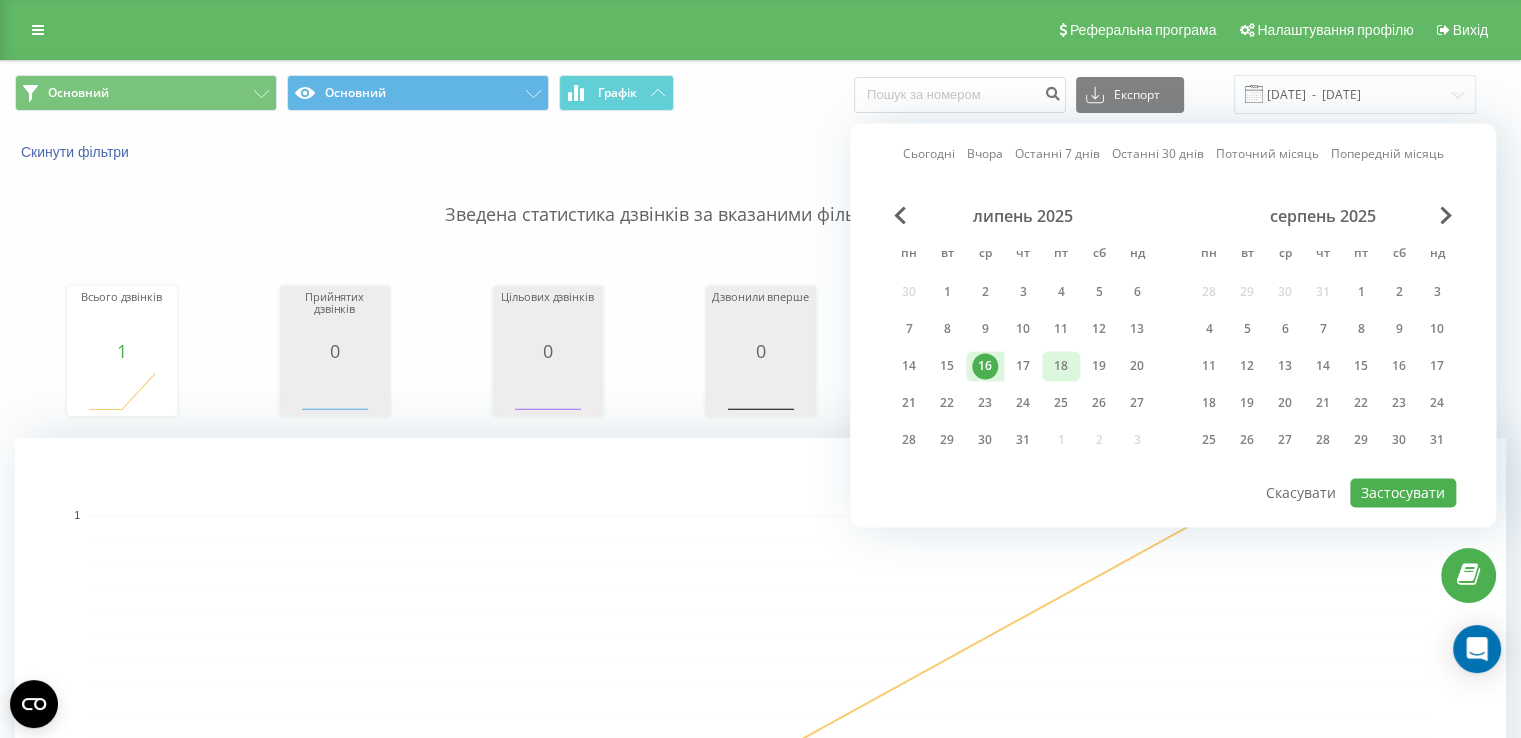 click on "18" at bounding box center (1061, 366) 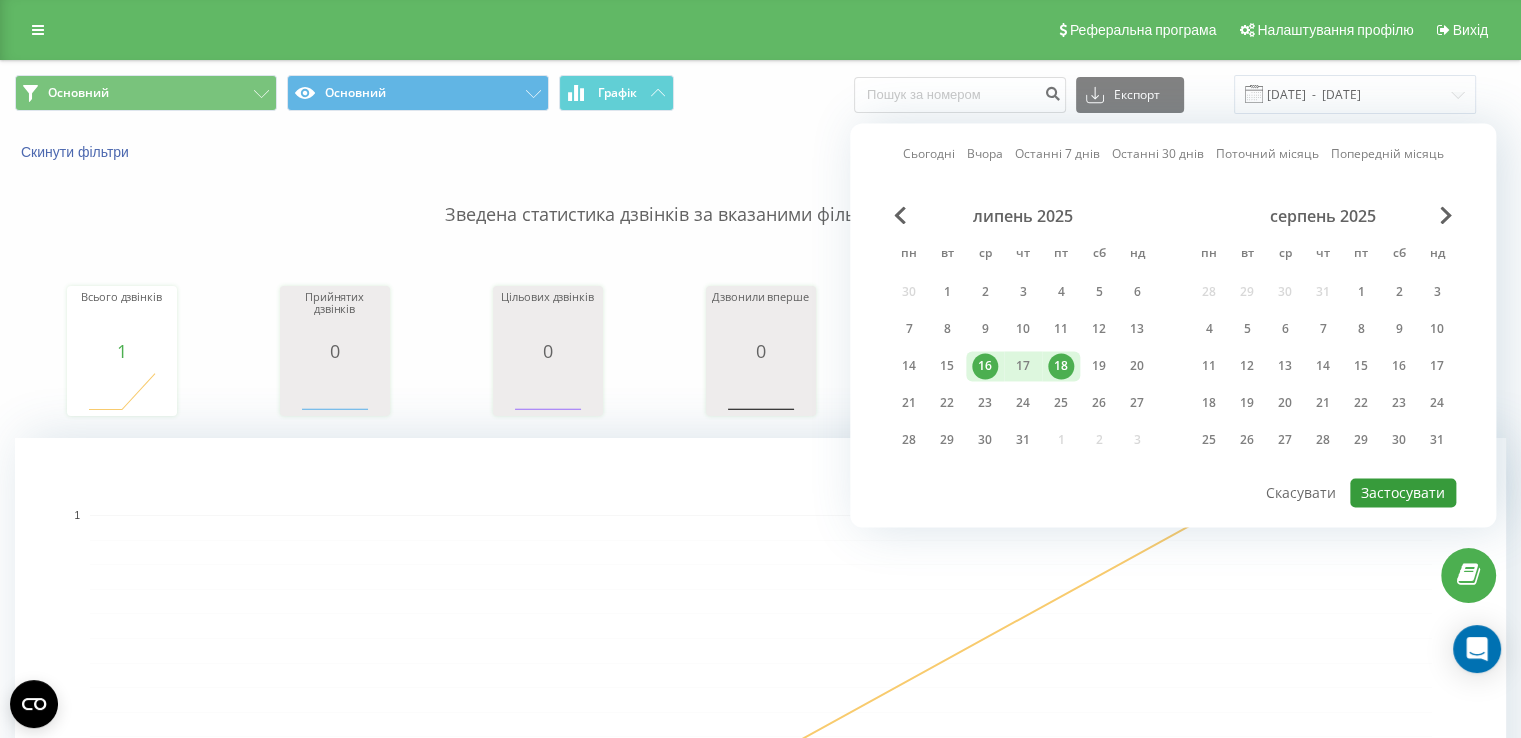 click on "Застосувати" at bounding box center (1403, 492) 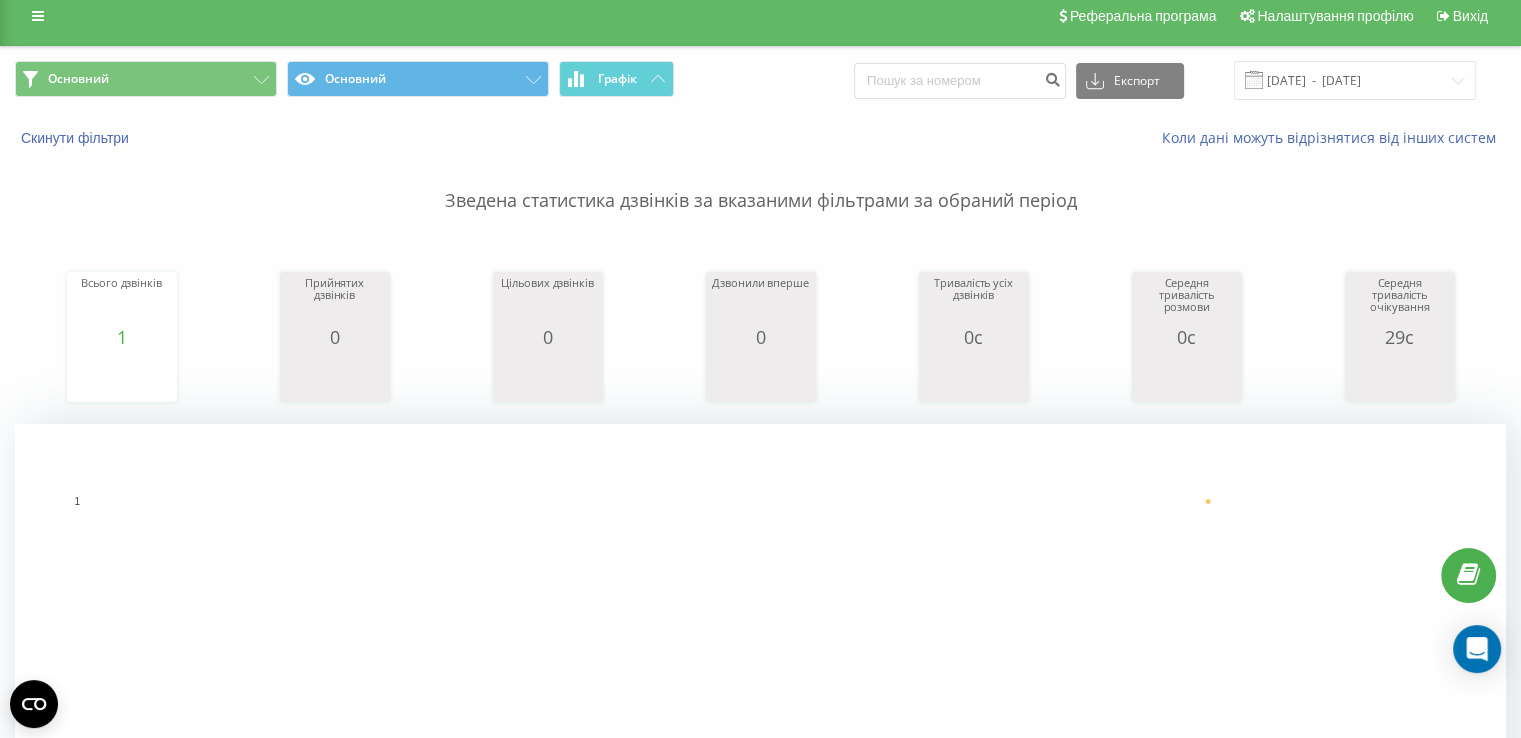 scroll, scrollTop: 0, scrollLeft: 0, axis: both 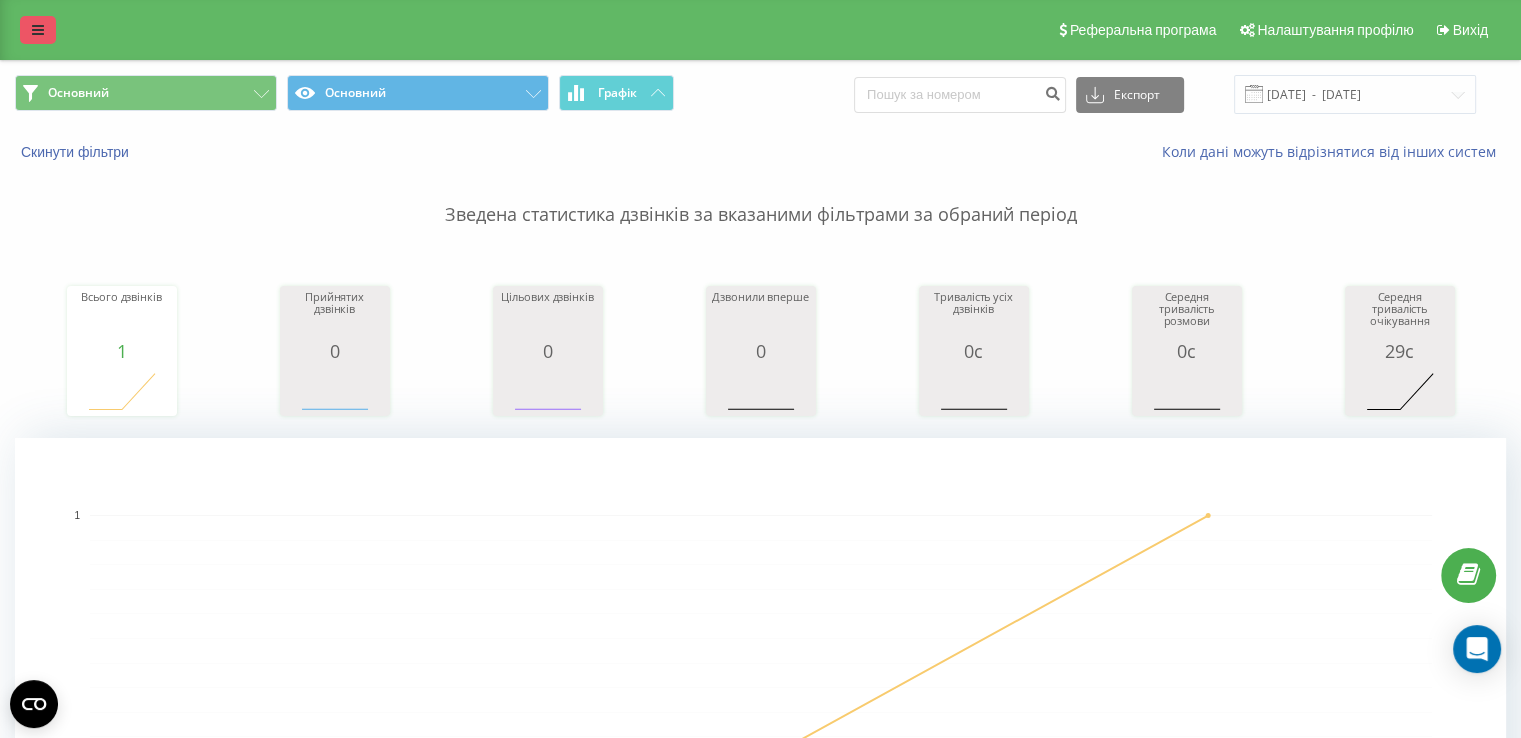 click at bounding box center [38, 30] 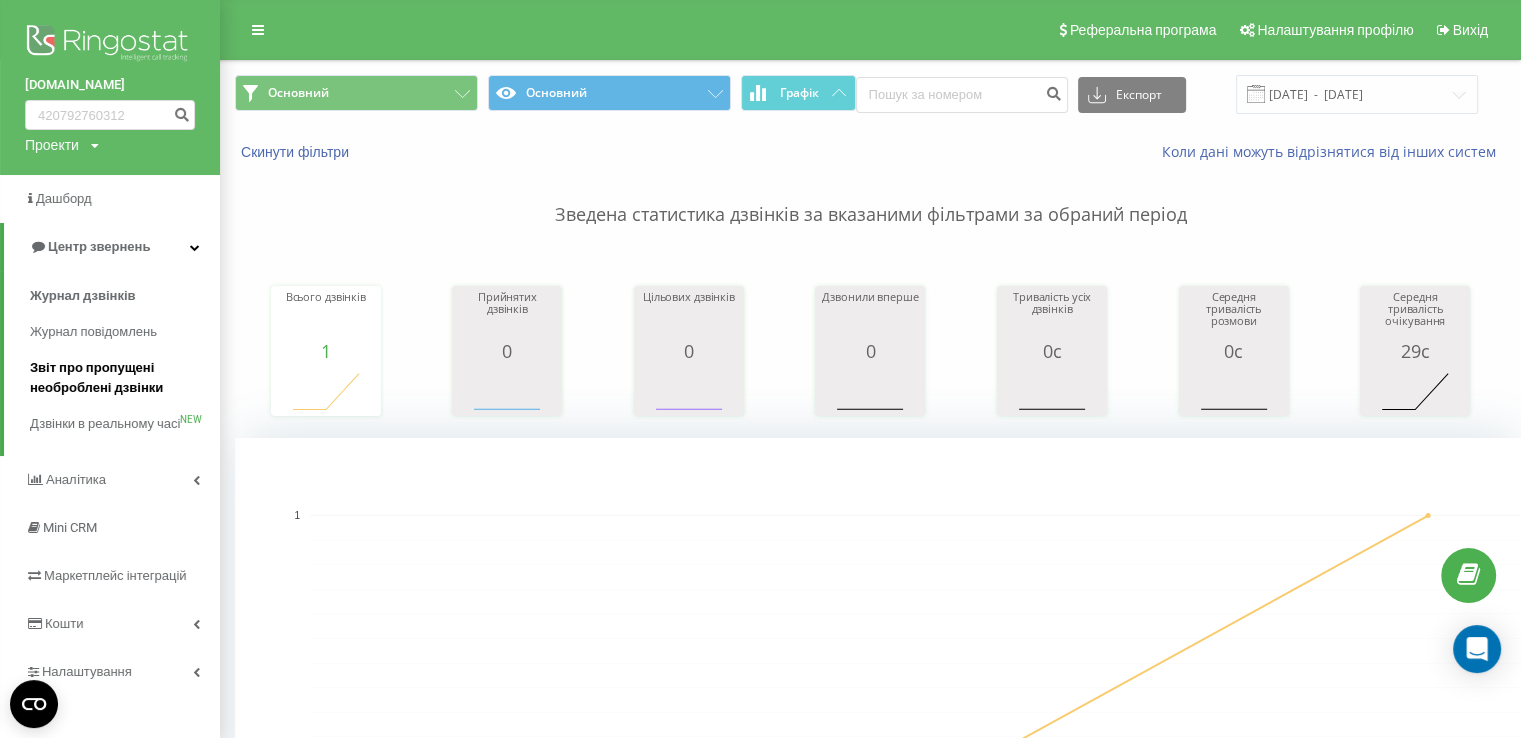 click on "Звіт про пропущені необроблені дзвінки" at bounding box center [120, 378] 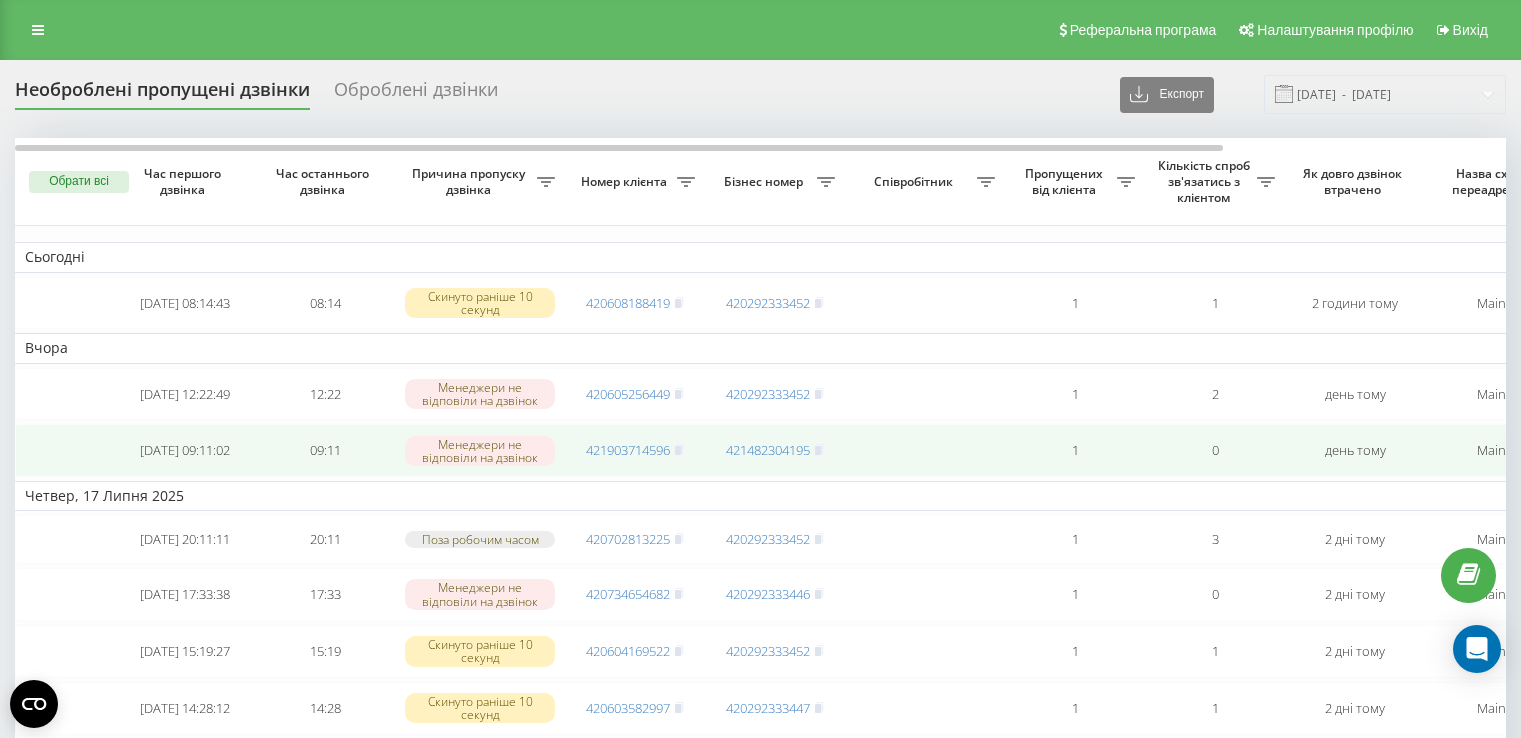 scroll, scrollTop: 0, scrollLeft: 0, axis: both 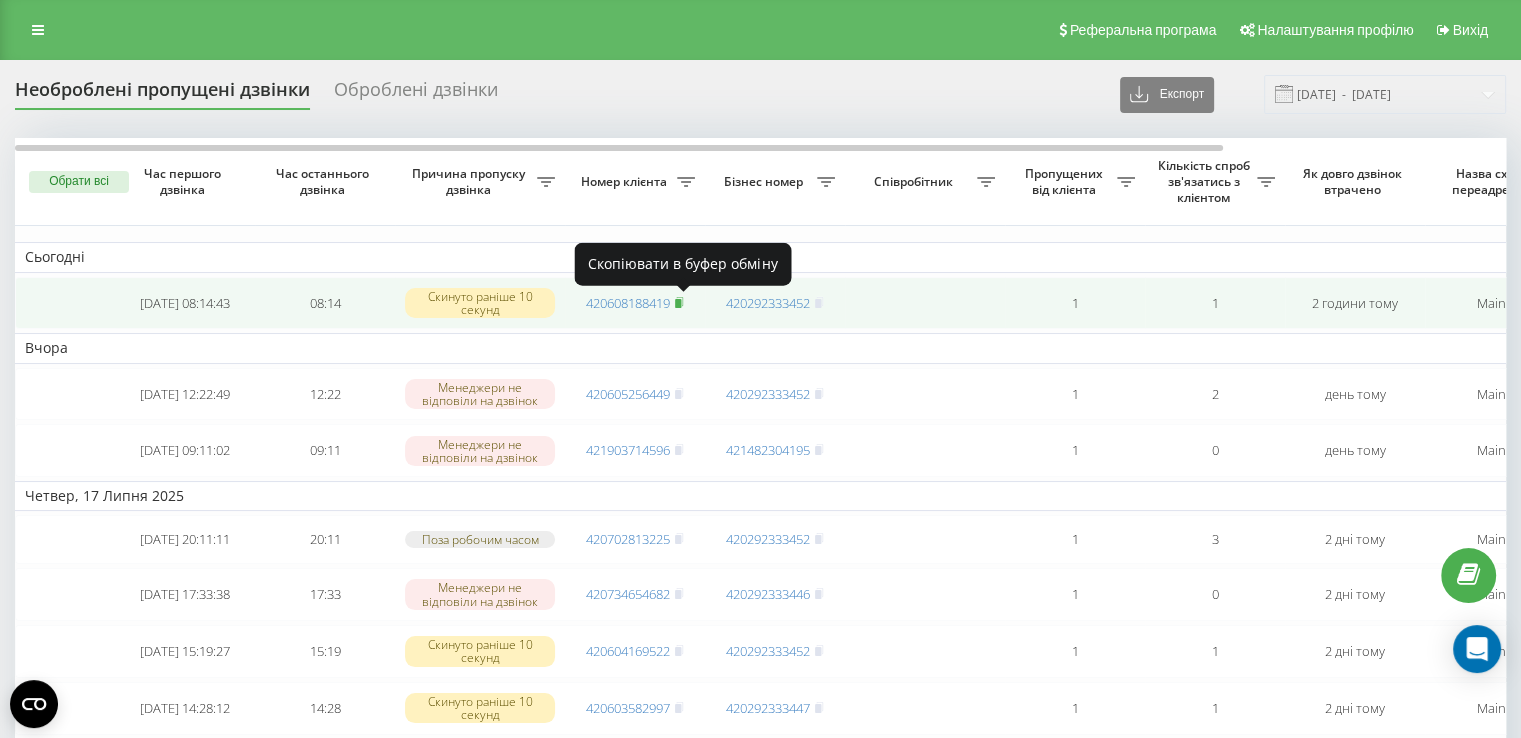 click 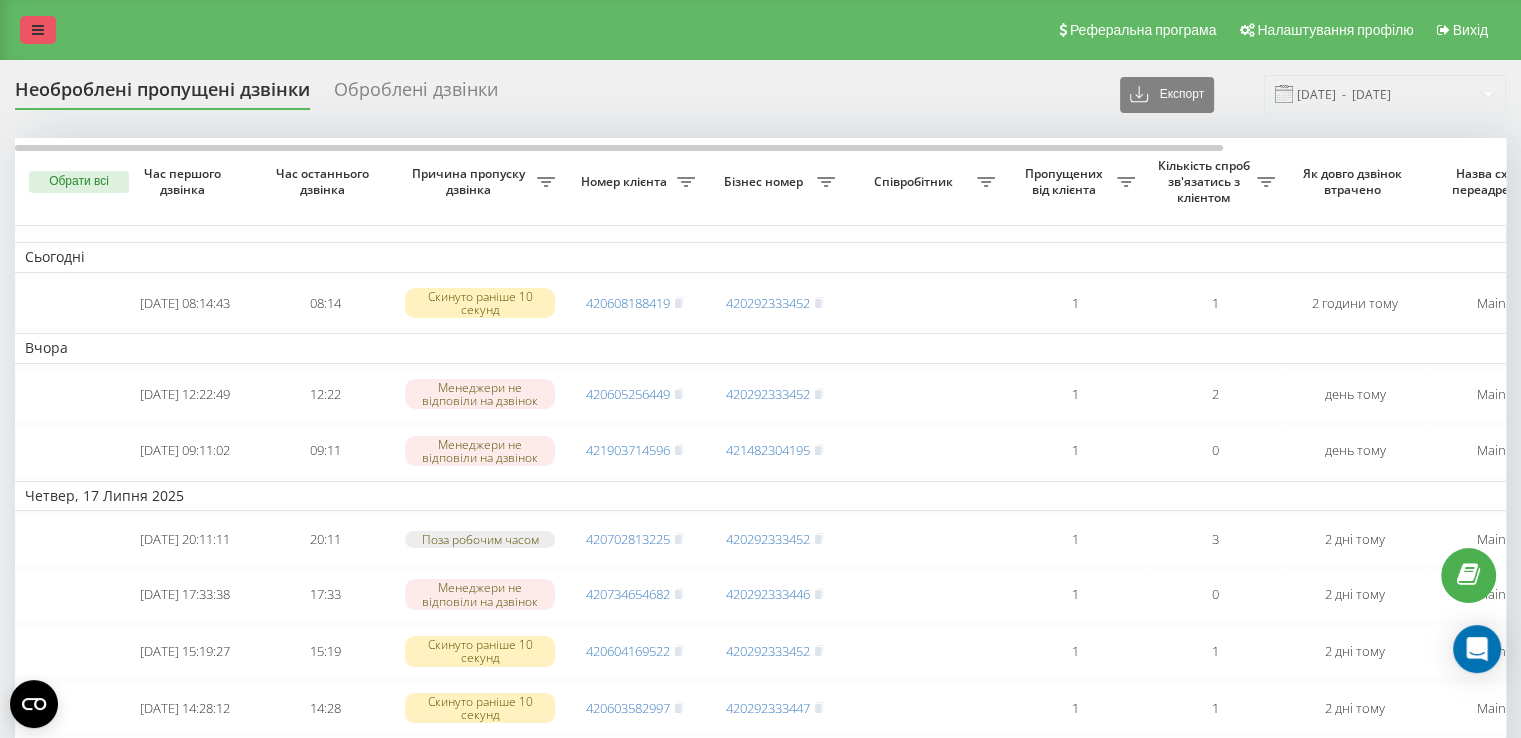 click at bounding box center [38, 30] 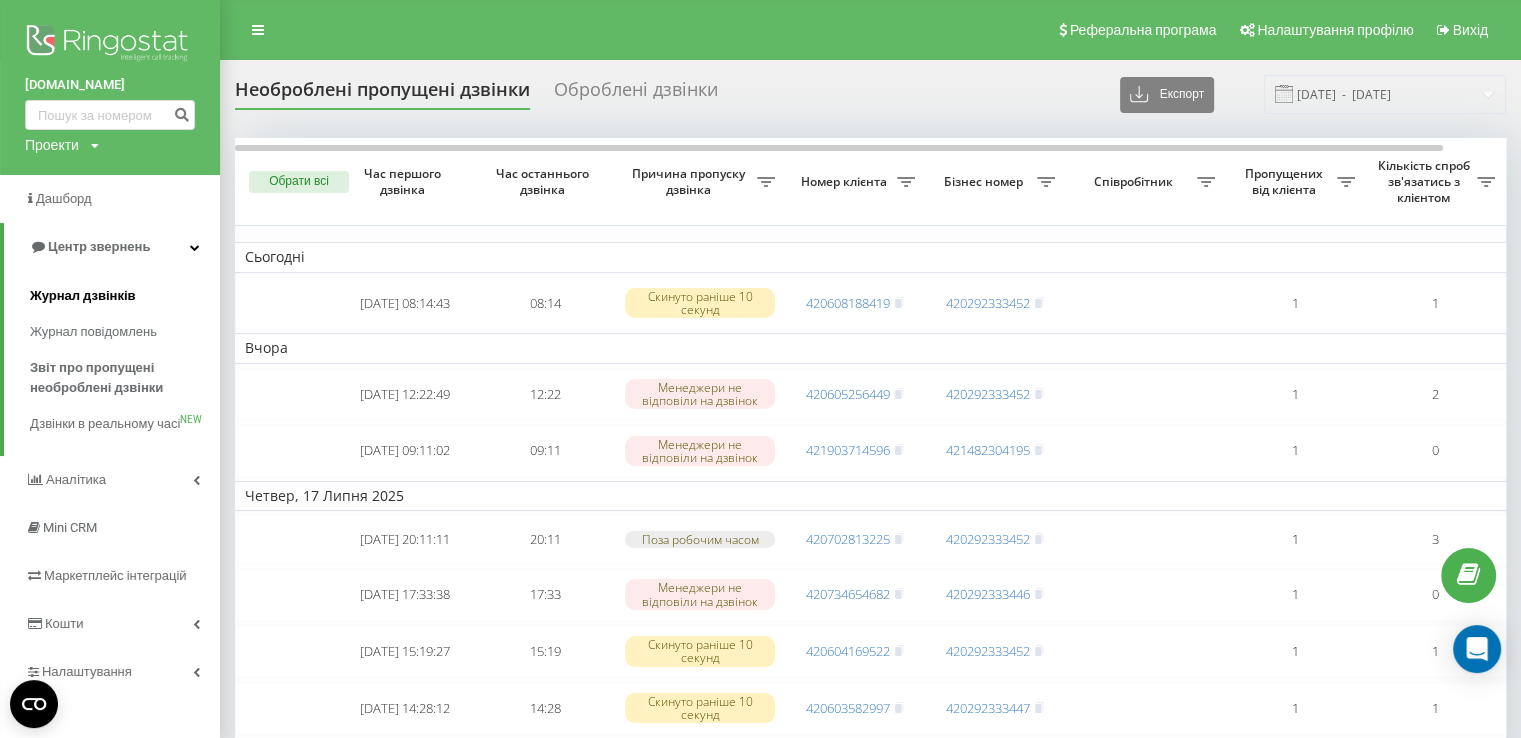 click on "Журнал дзвінків" at bounding box center (83, 296) 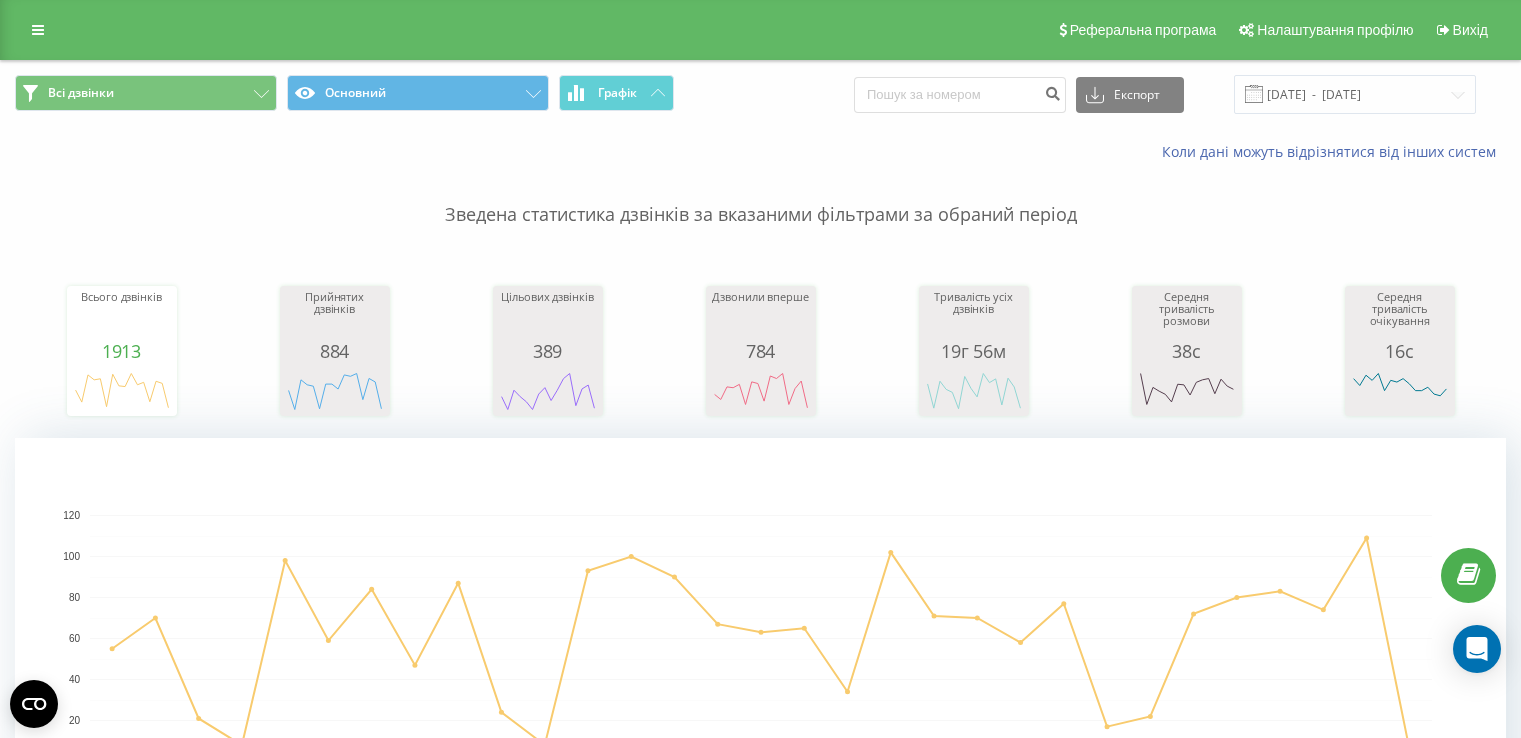 scroll, scrollTop: 0, scrollLeft: 0, axis: both 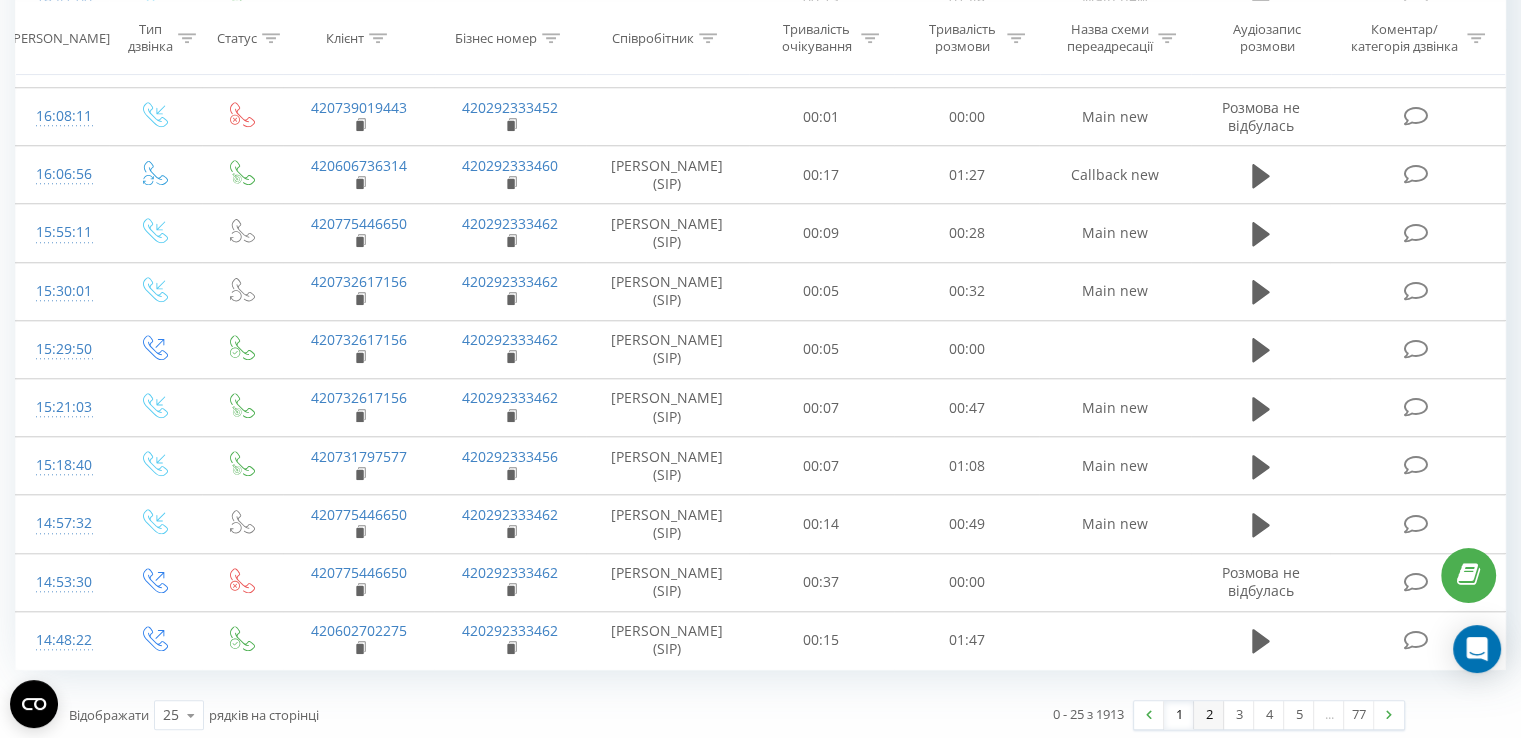 click on "2" at bounding box center [1209, 715] 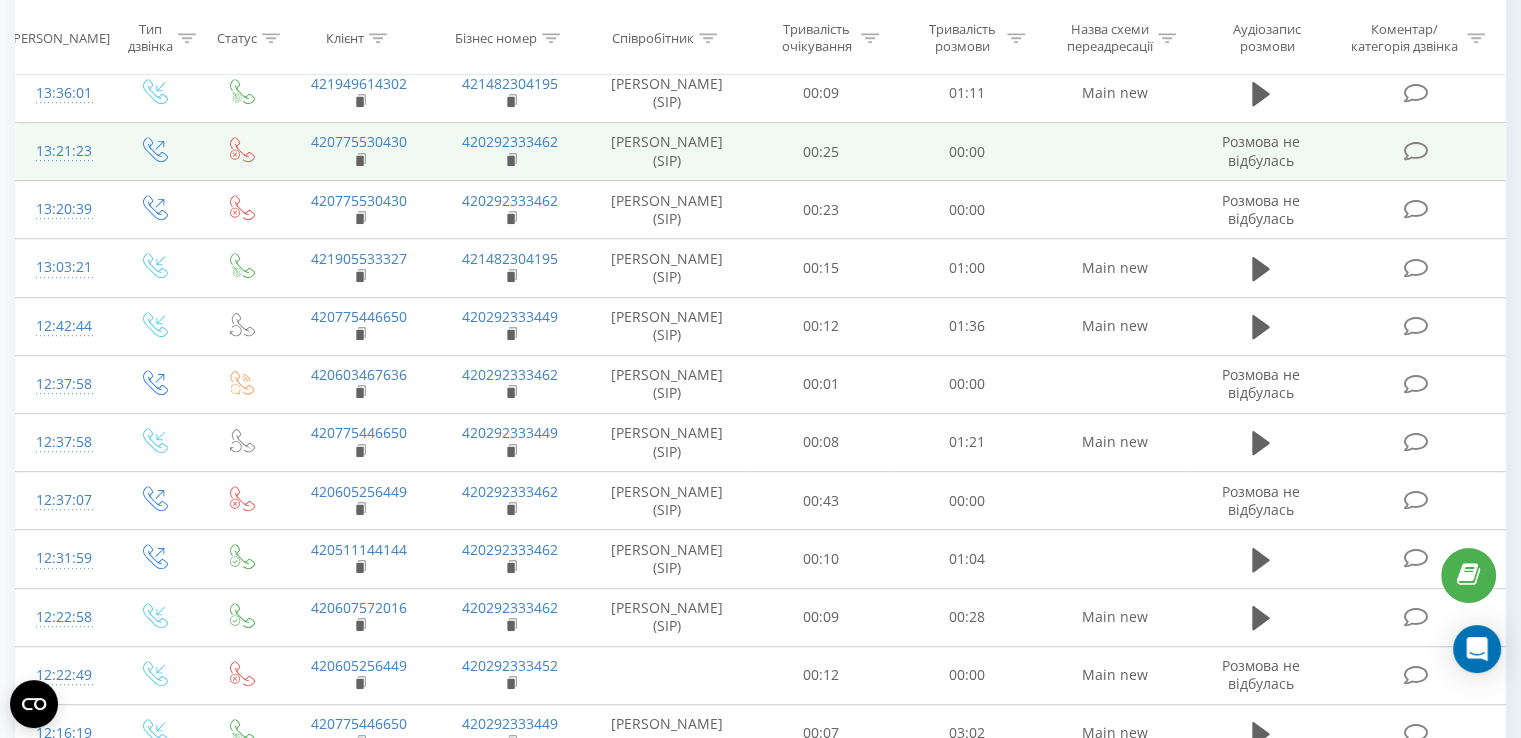 scroll, scrollTop: 812, scrollLeft: 0, axis: vertical 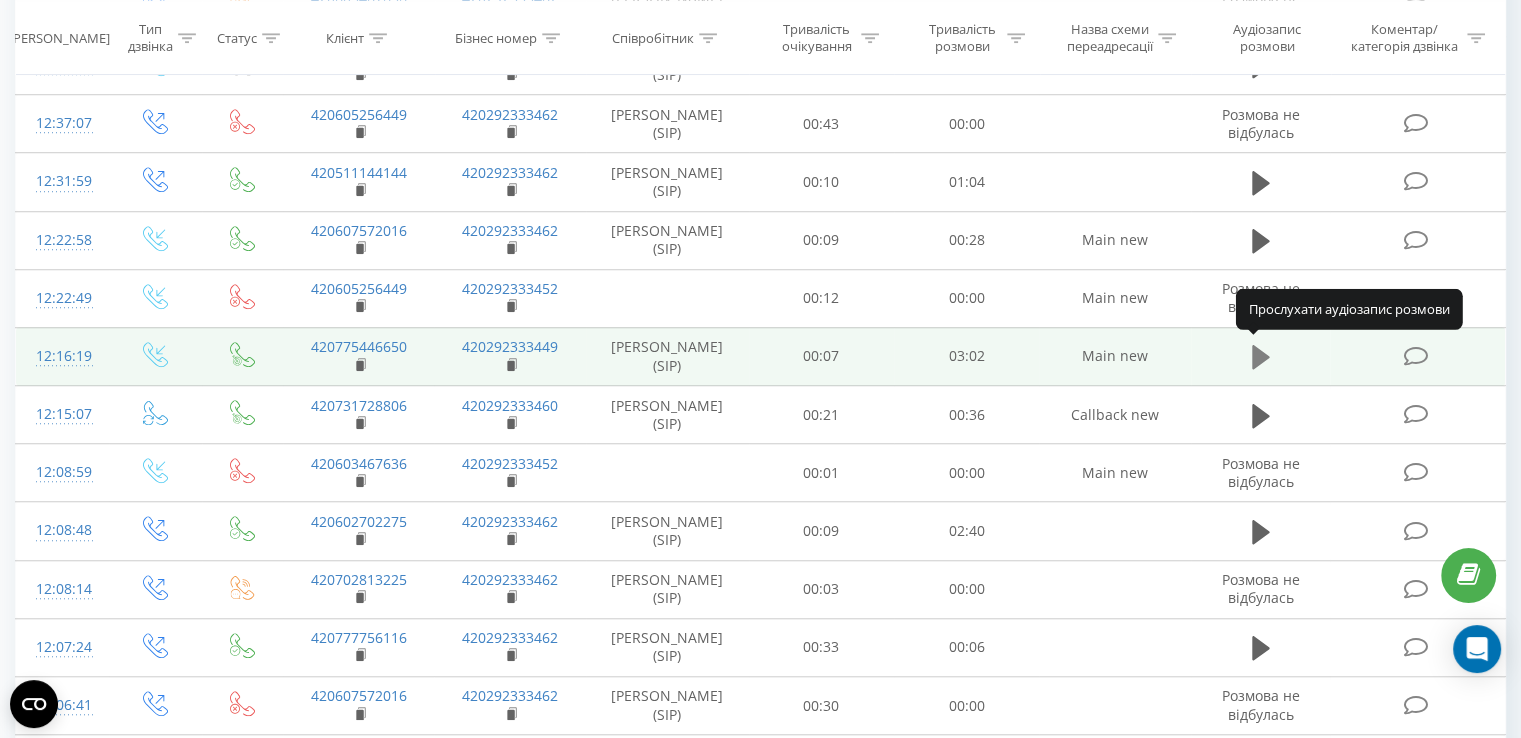 click 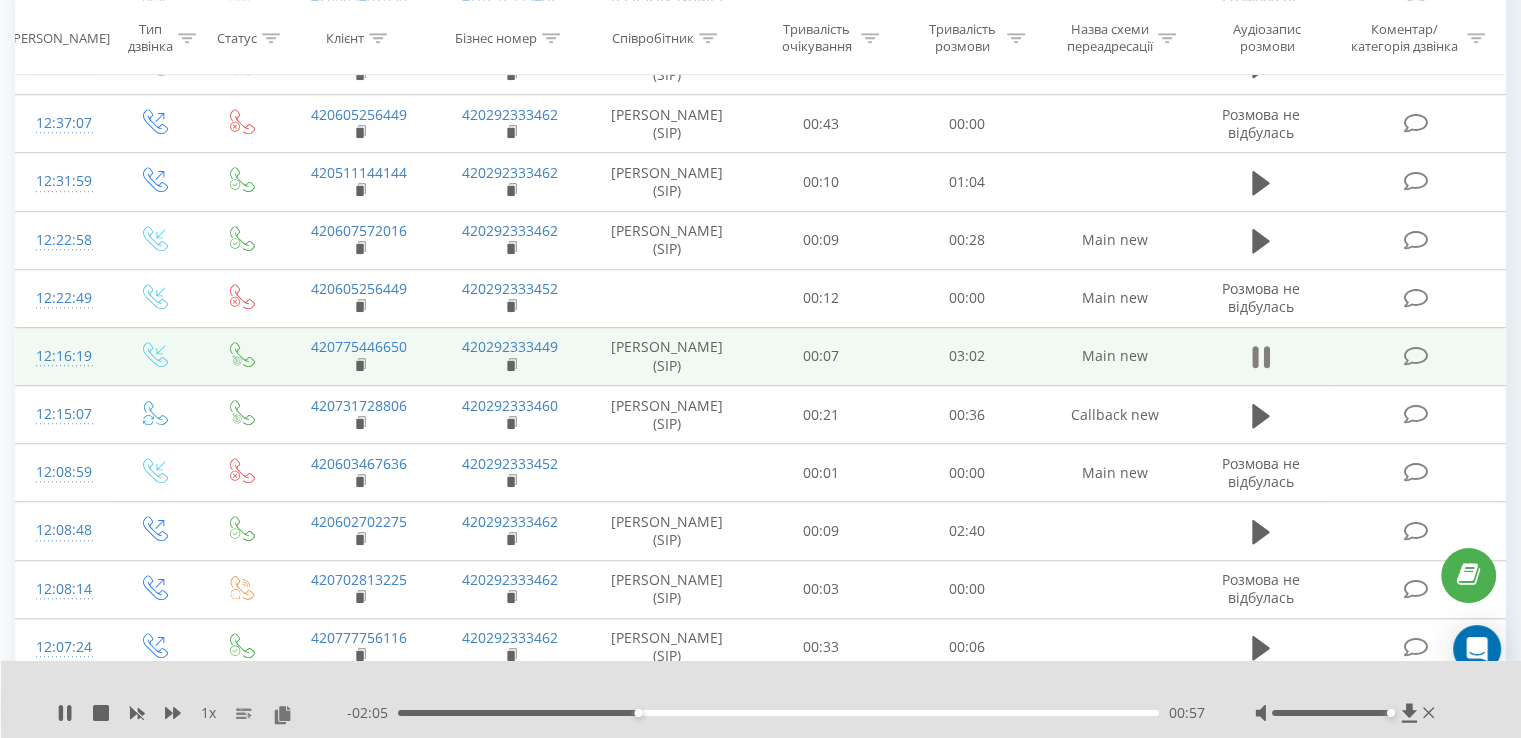 click 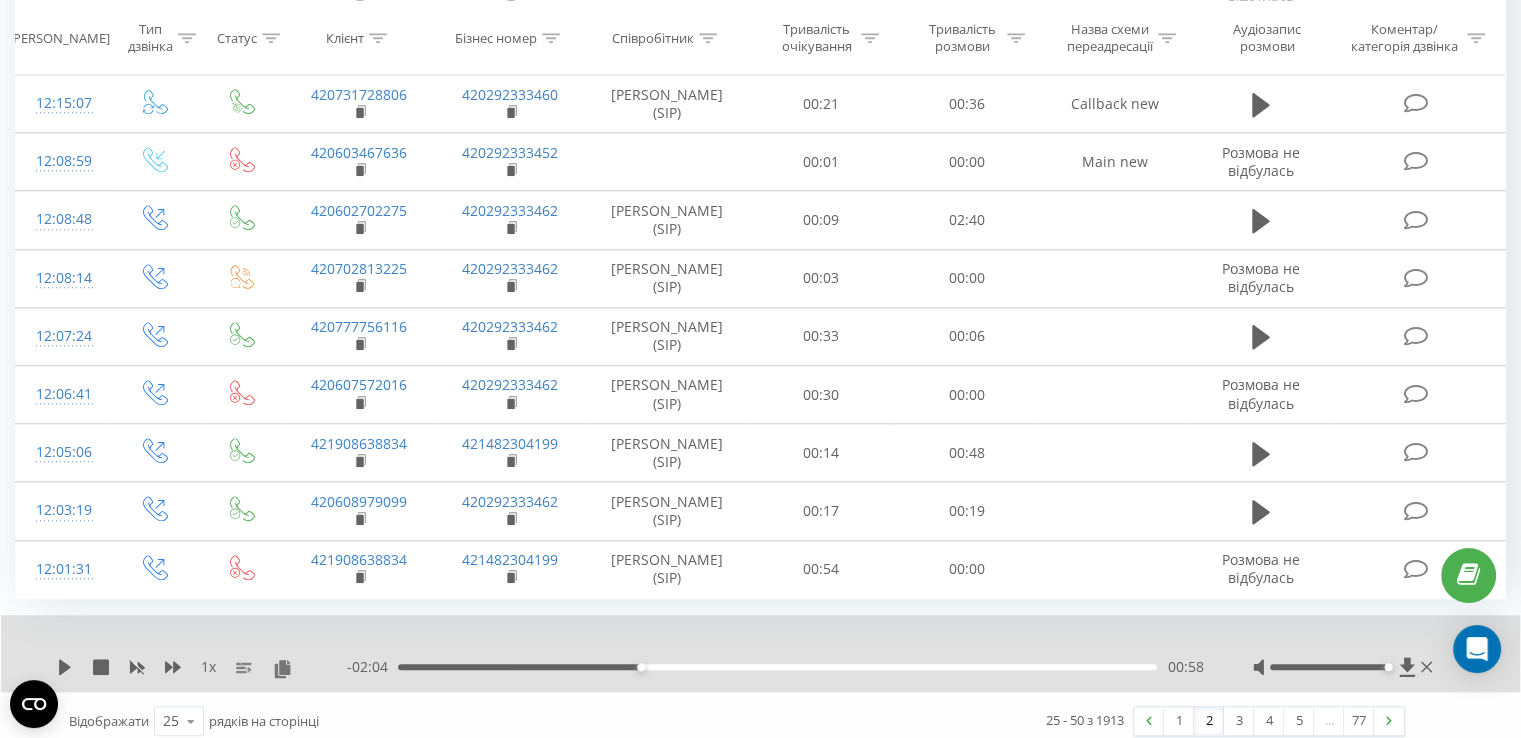 scroll, scrollTop: 1843, scrollLeft: 0, axis: vertical 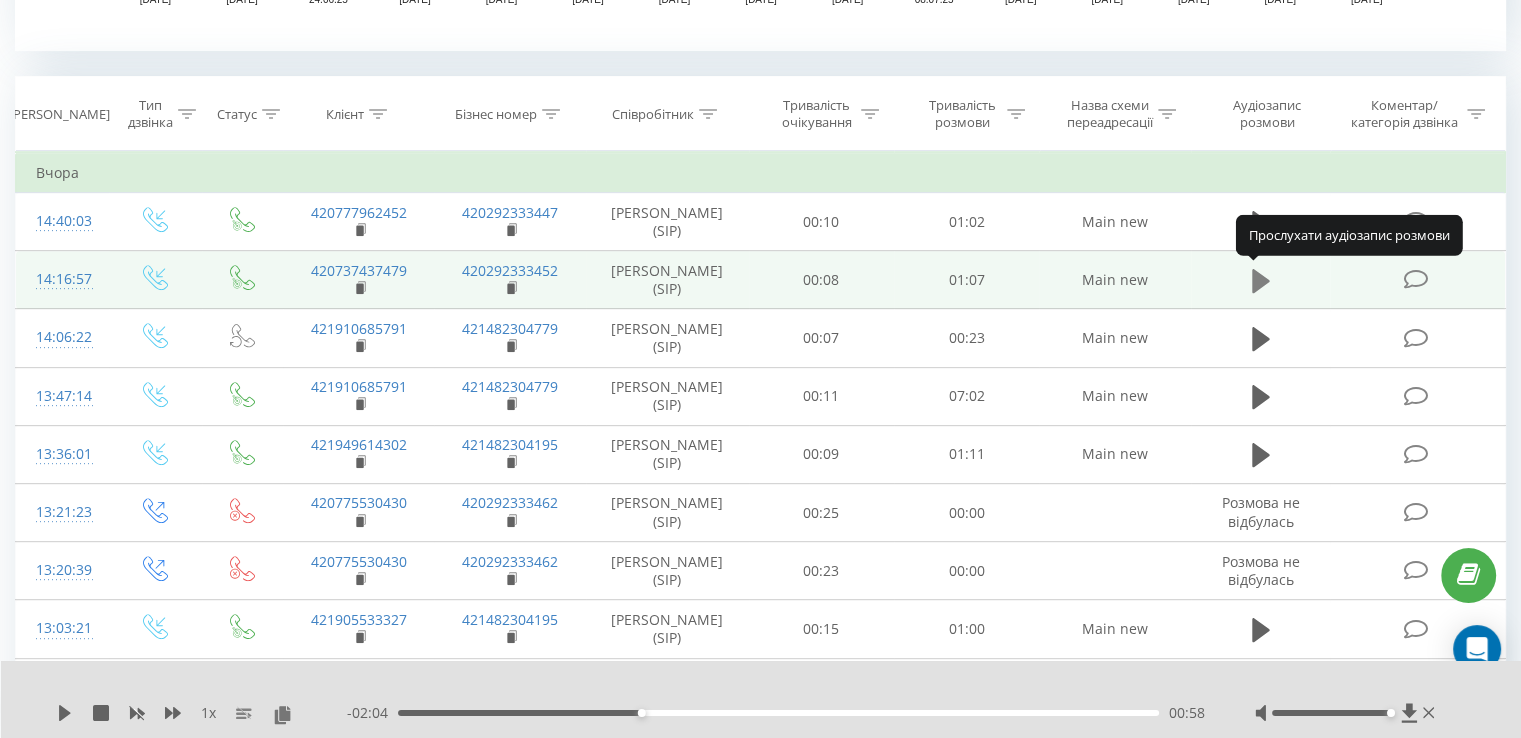 click 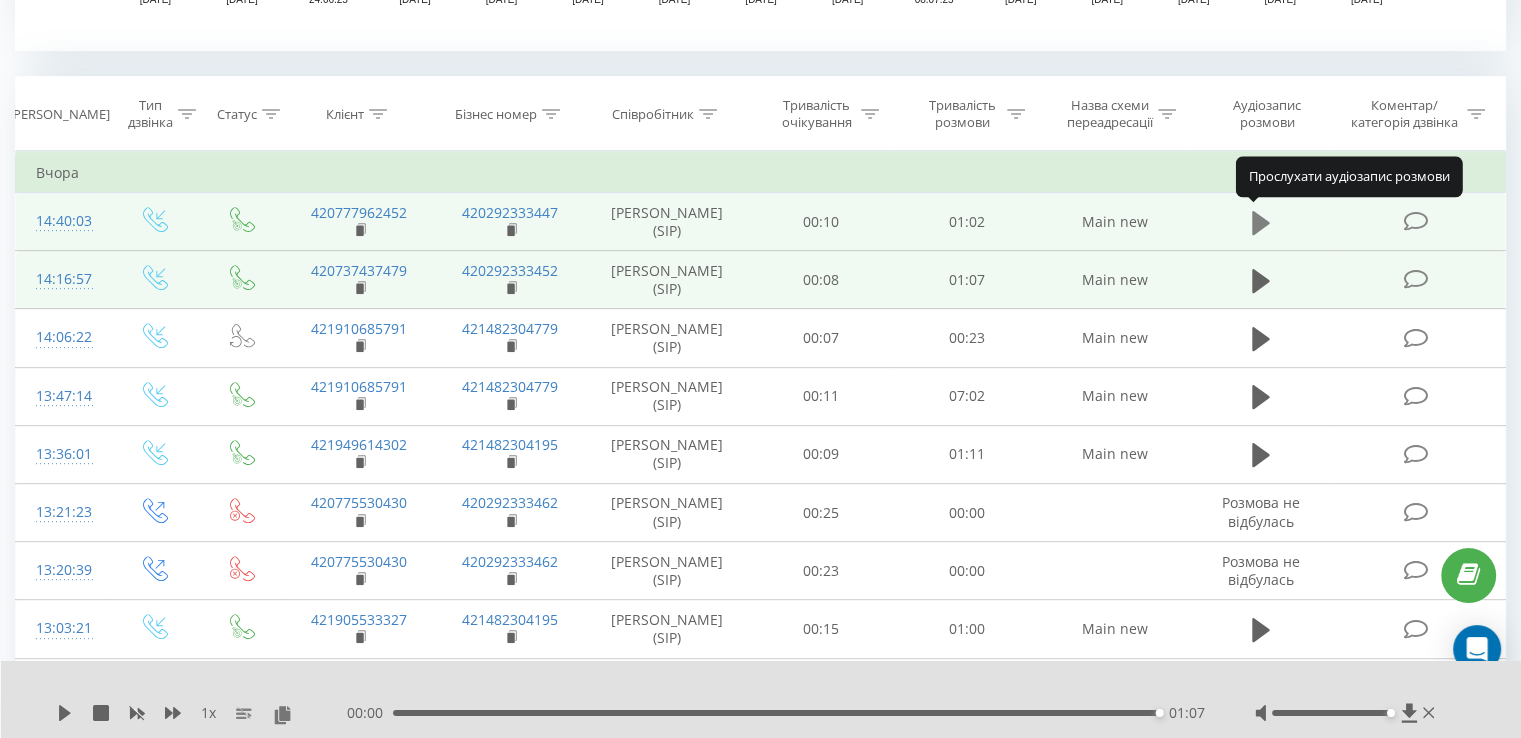 click 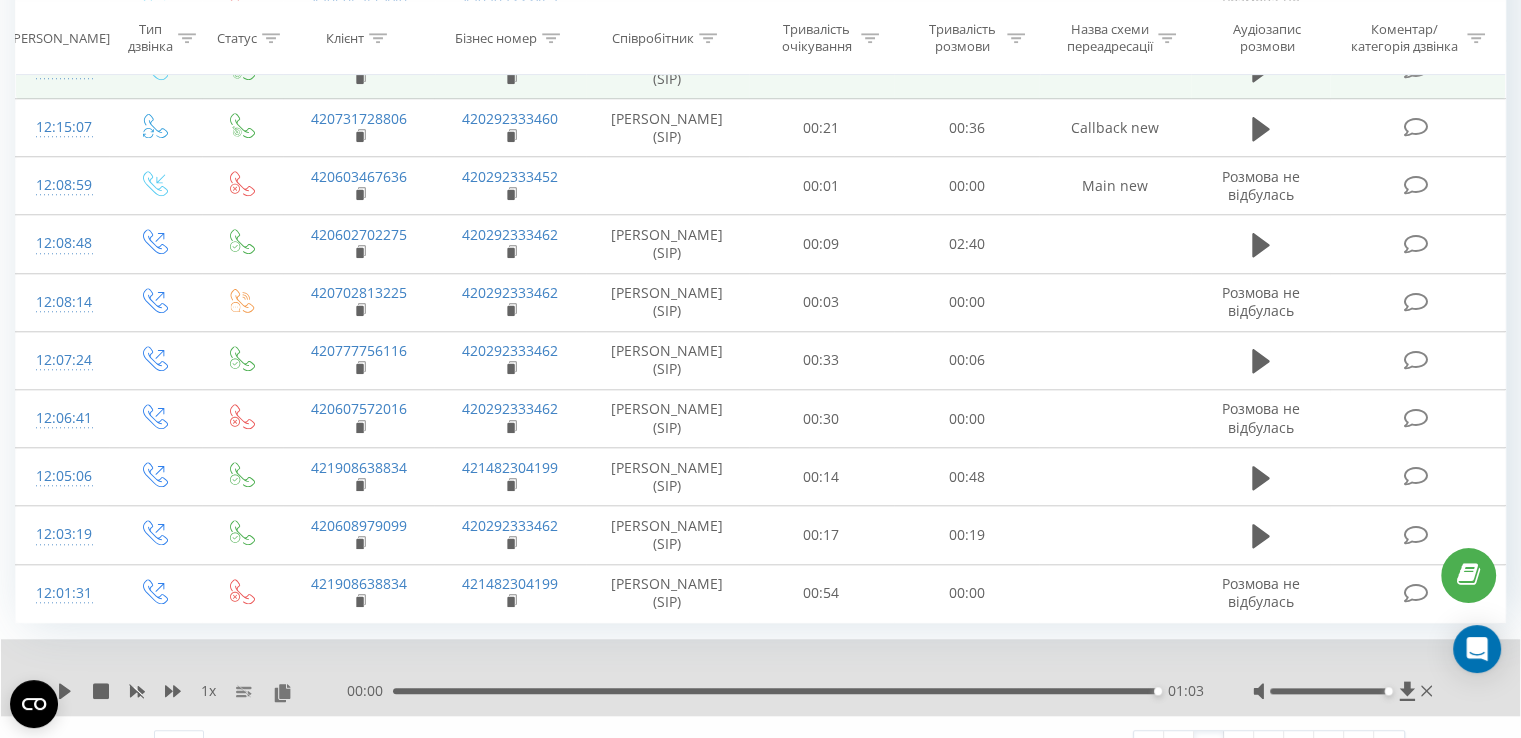 scroll, scrollTop: 1830, scrollLeft: 0, axis: vertical 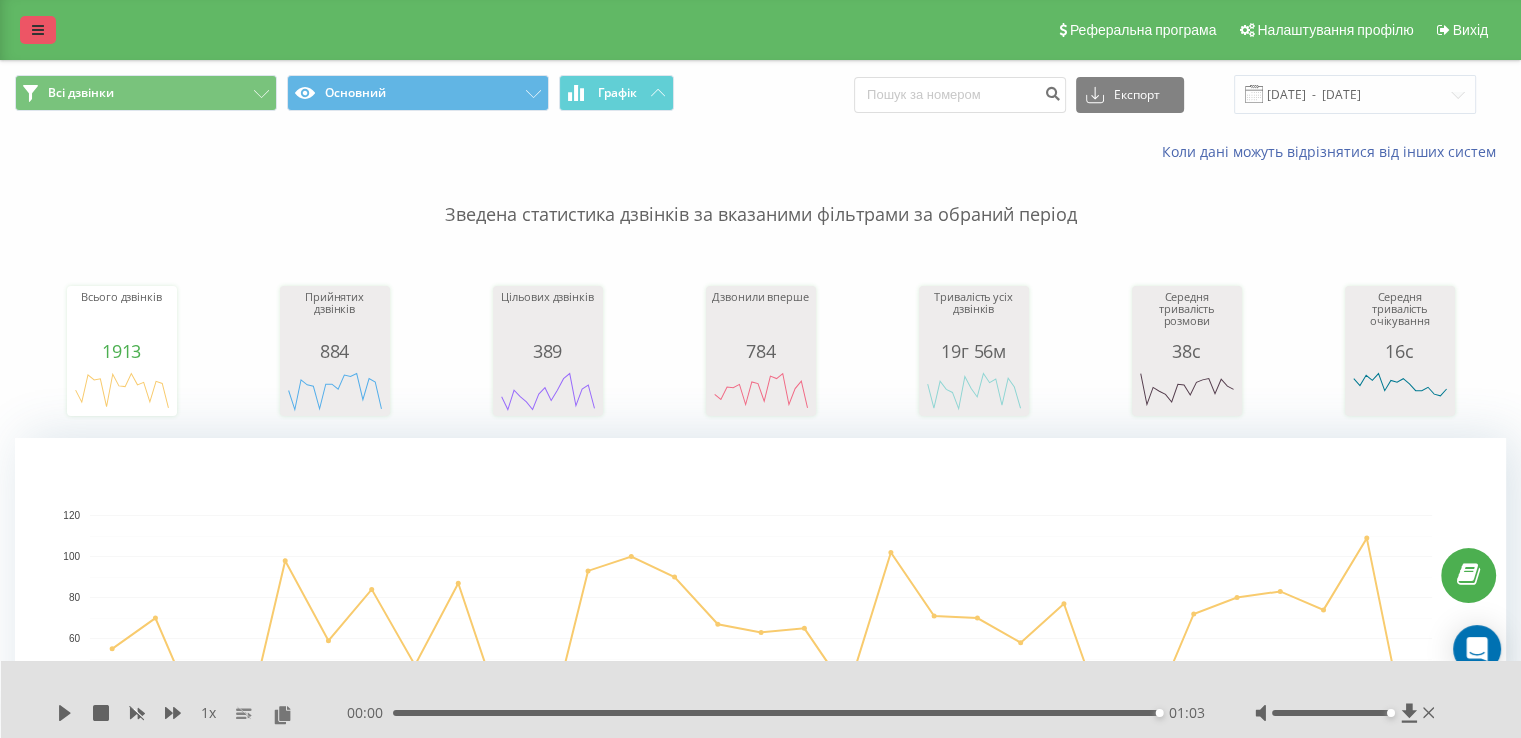 click at bounding box center [38, 30] 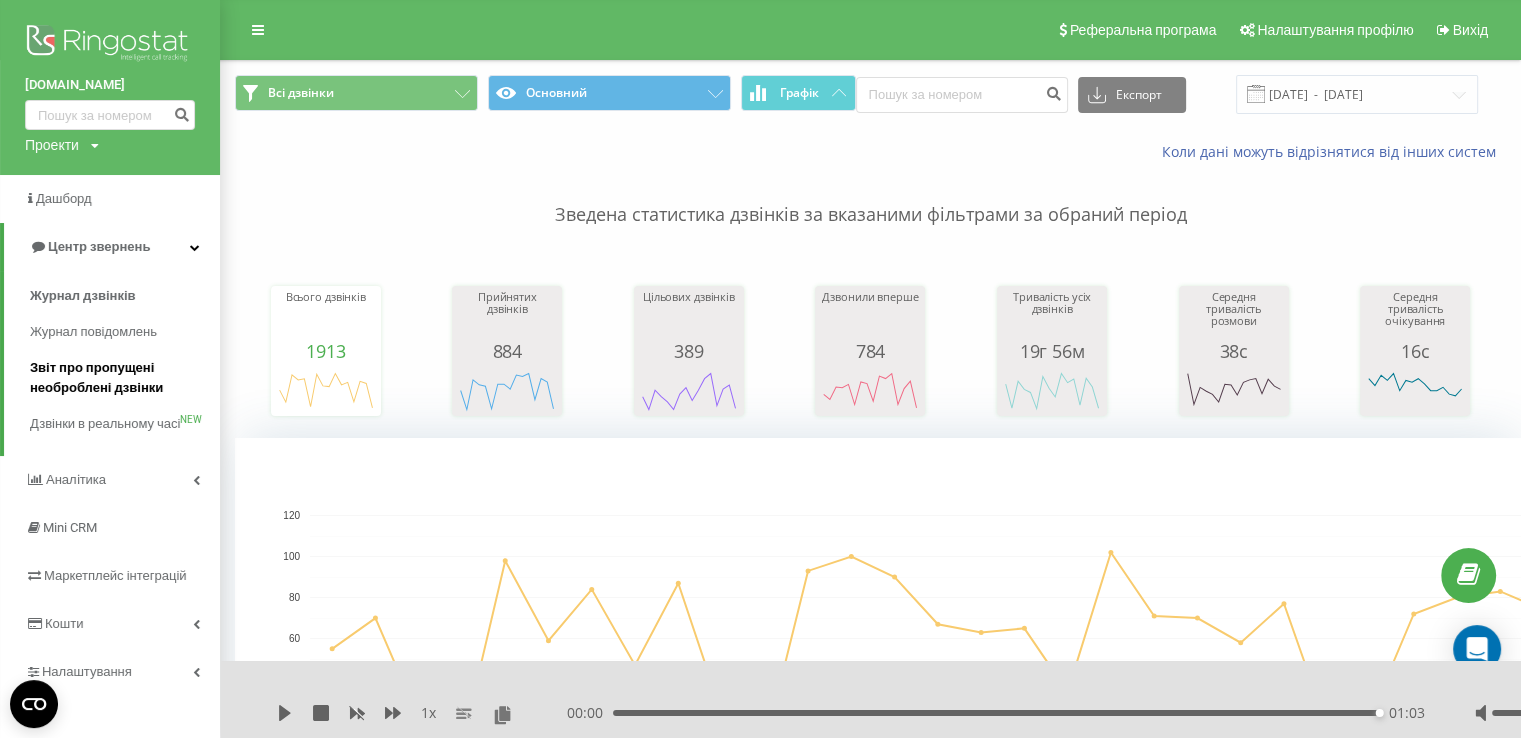 click on "Звіт про пропущені необроблені дзвінки" at bounding box center [120, 378] 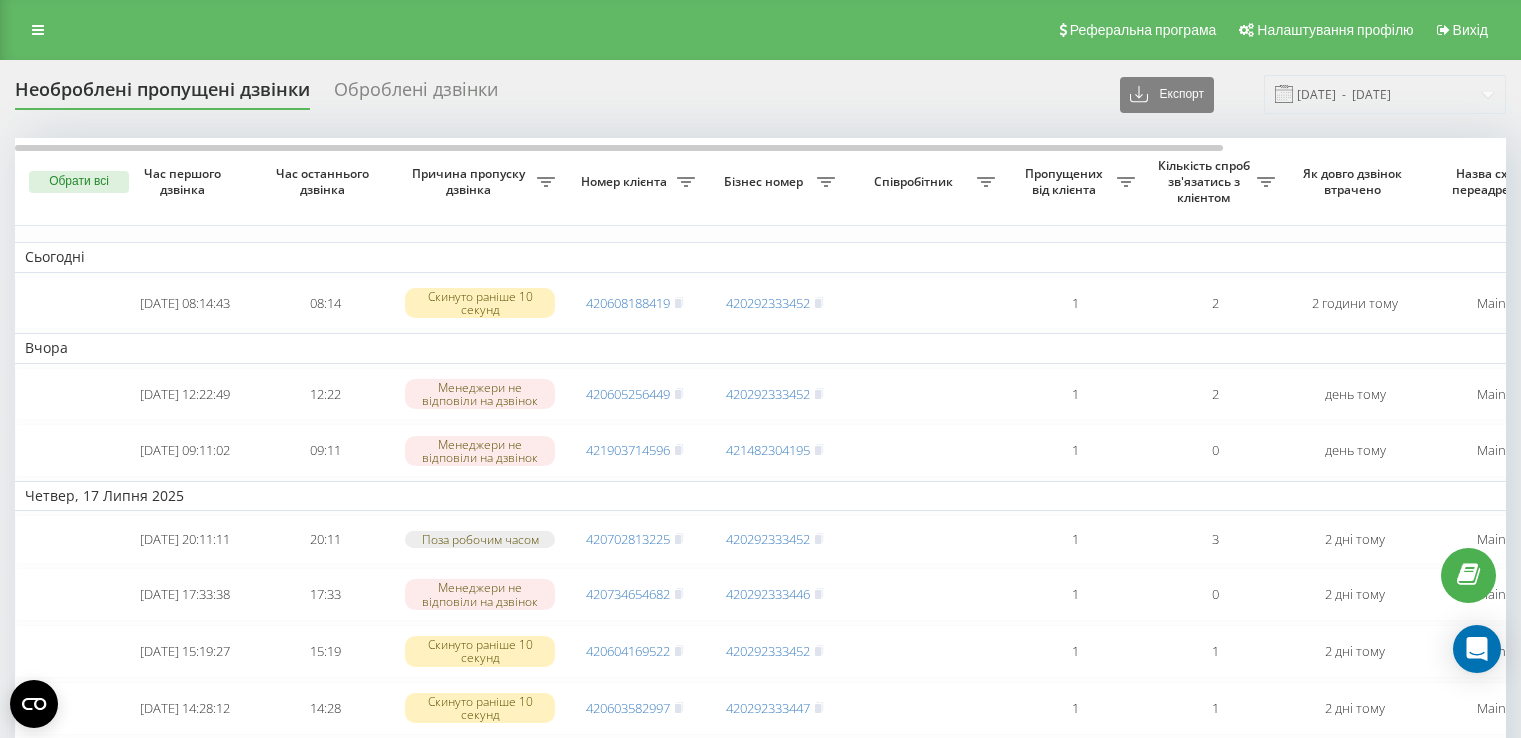 scroll, scrollTop: 0, scrollLeft: 0, axis: both 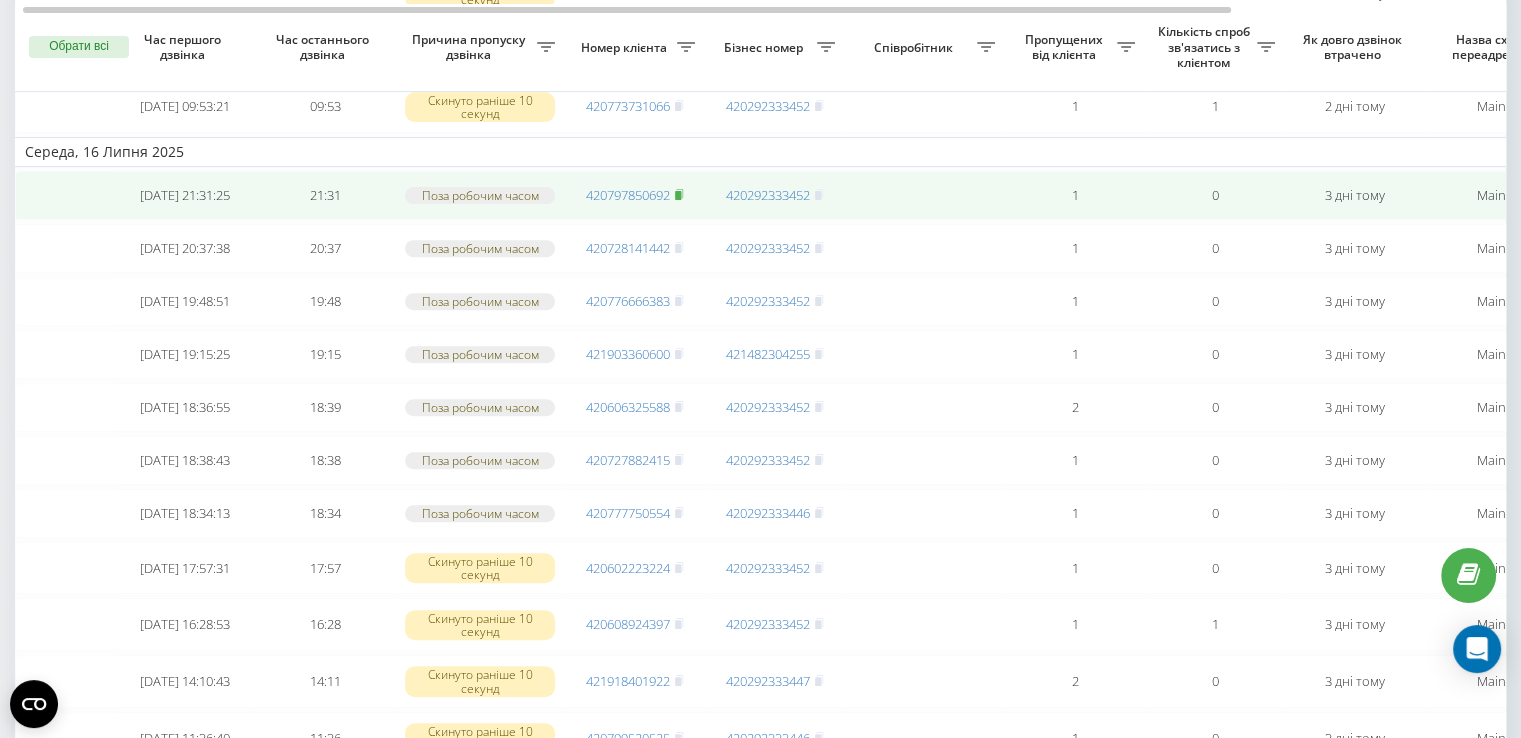 click 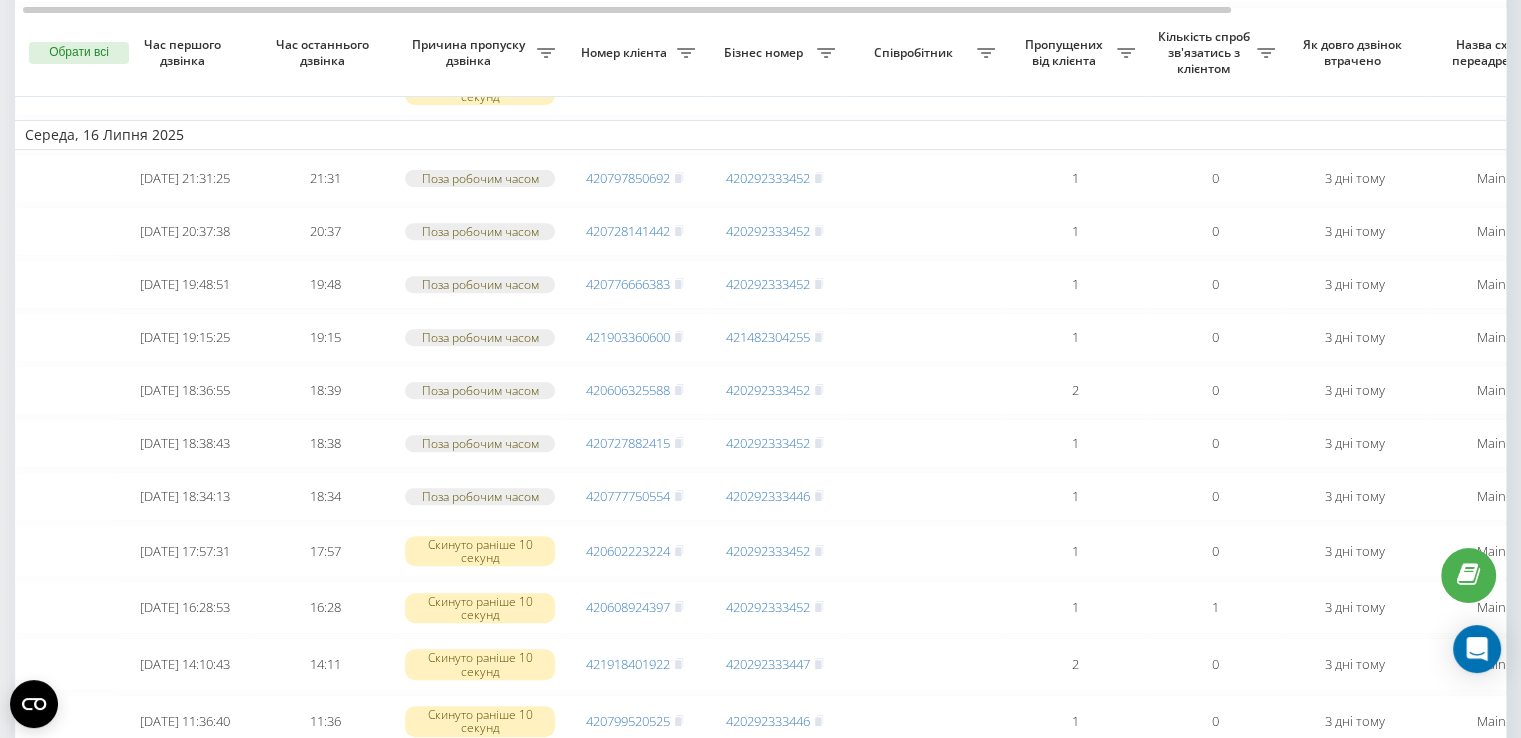 scroll, scrollTop: 737, scrollLeft: 0, axis: vertical 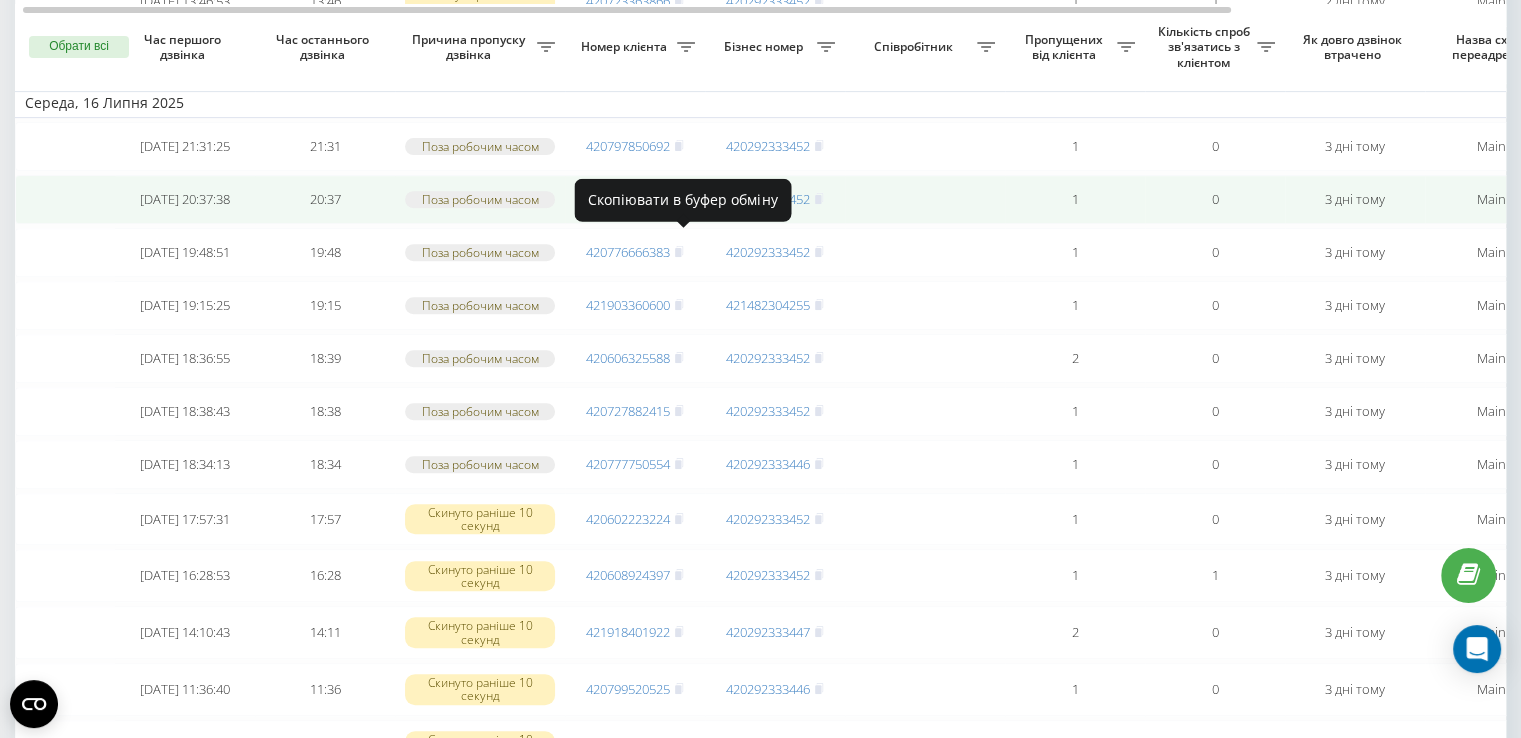 click 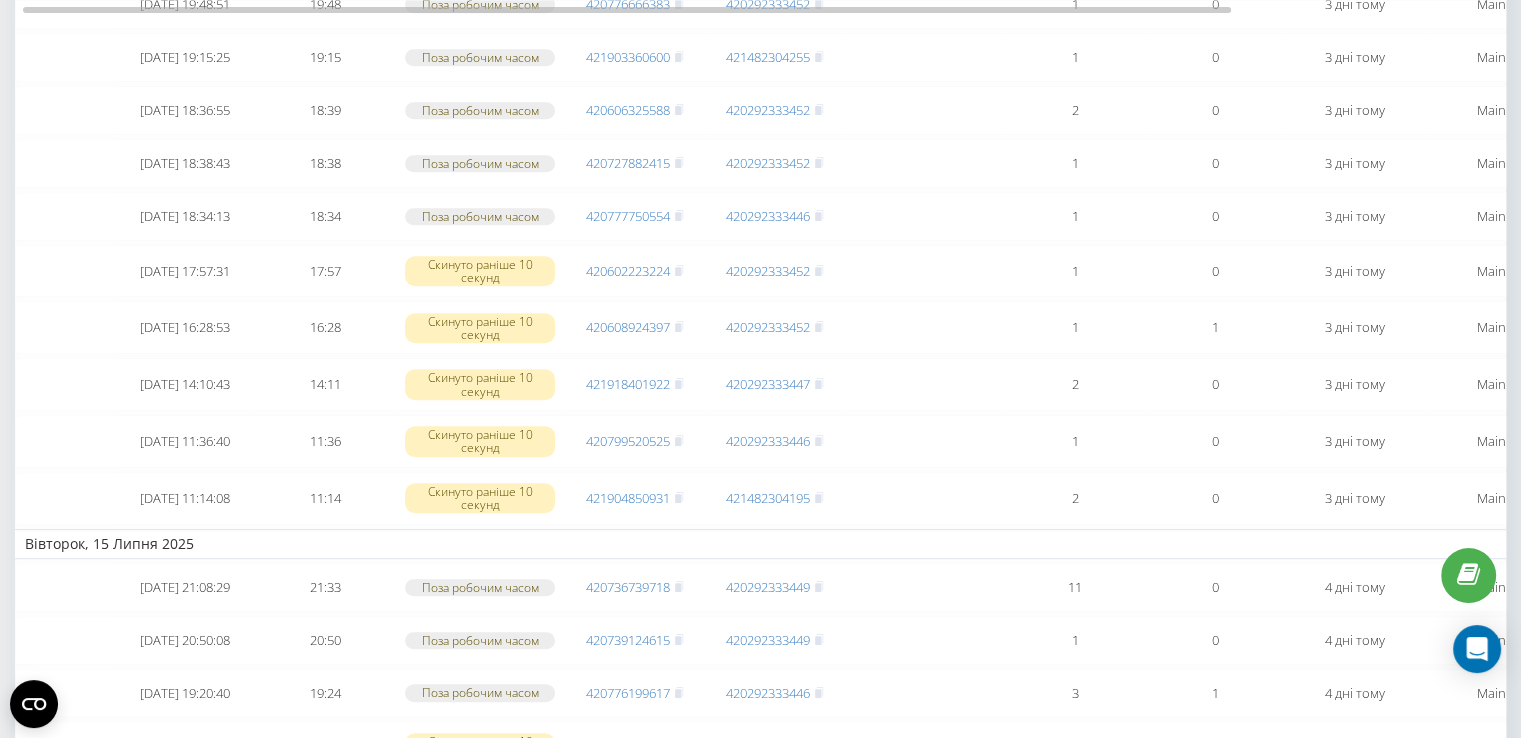 scroll, scrollTop: 1064, scrollLeft: 0, axis: vertical 